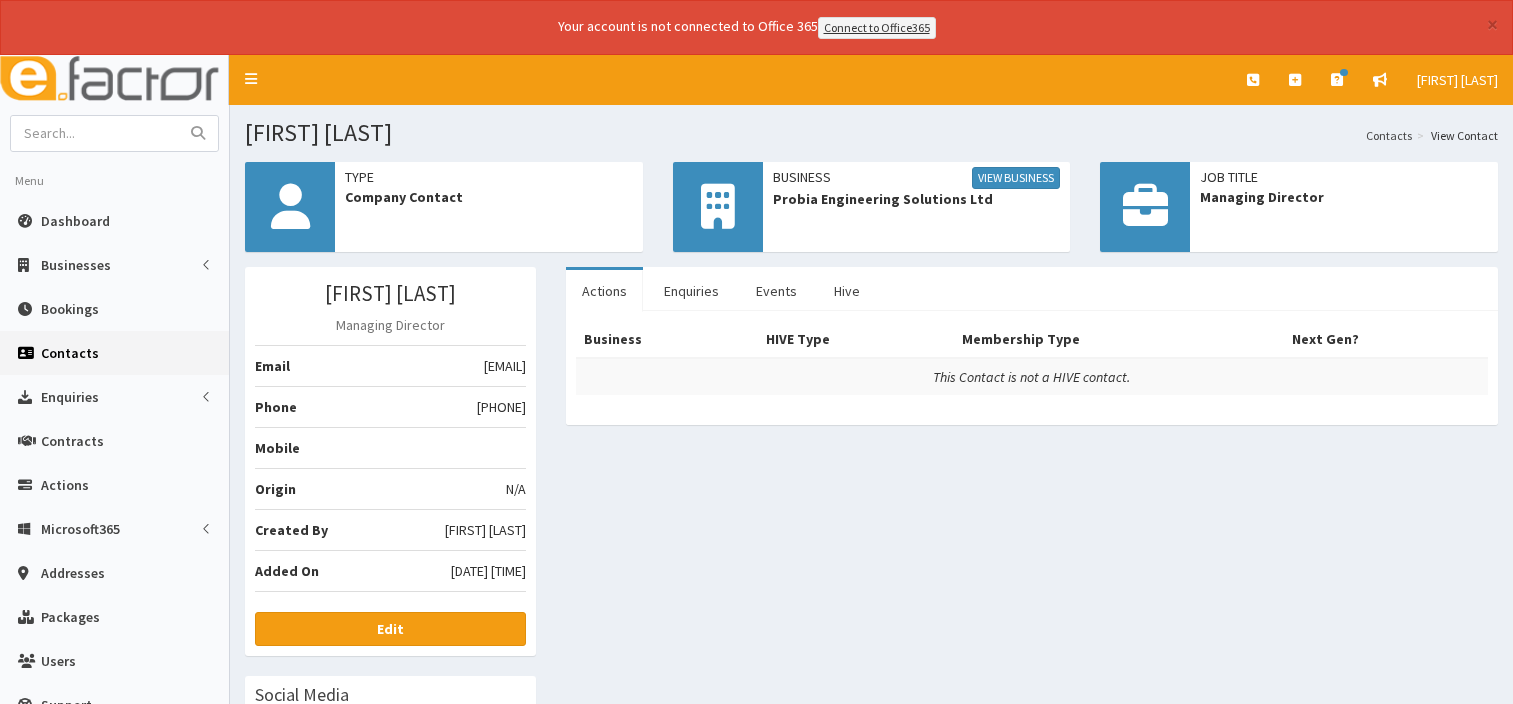 scroll, scrollTop: 0, scrollLeft: 0, axis: both 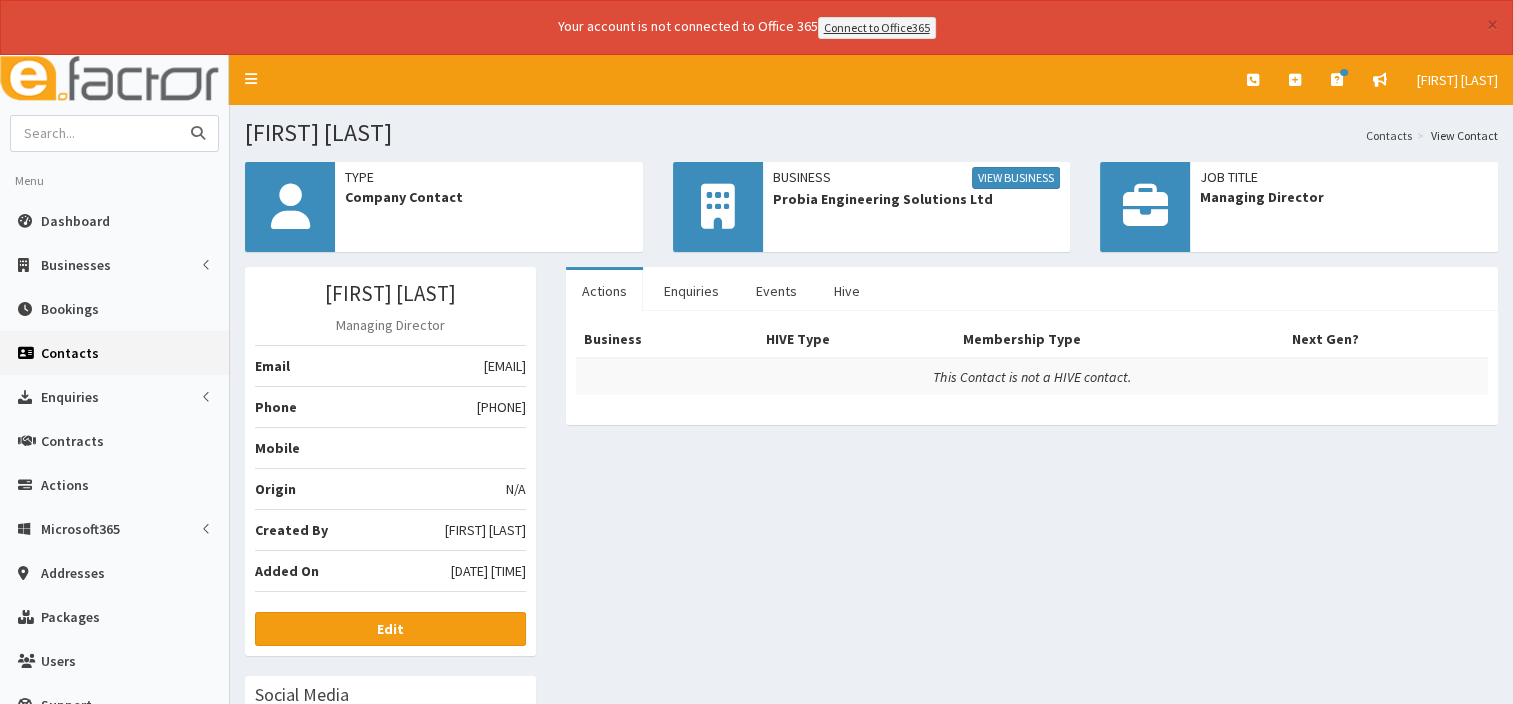click at bounding box center (95, 133) 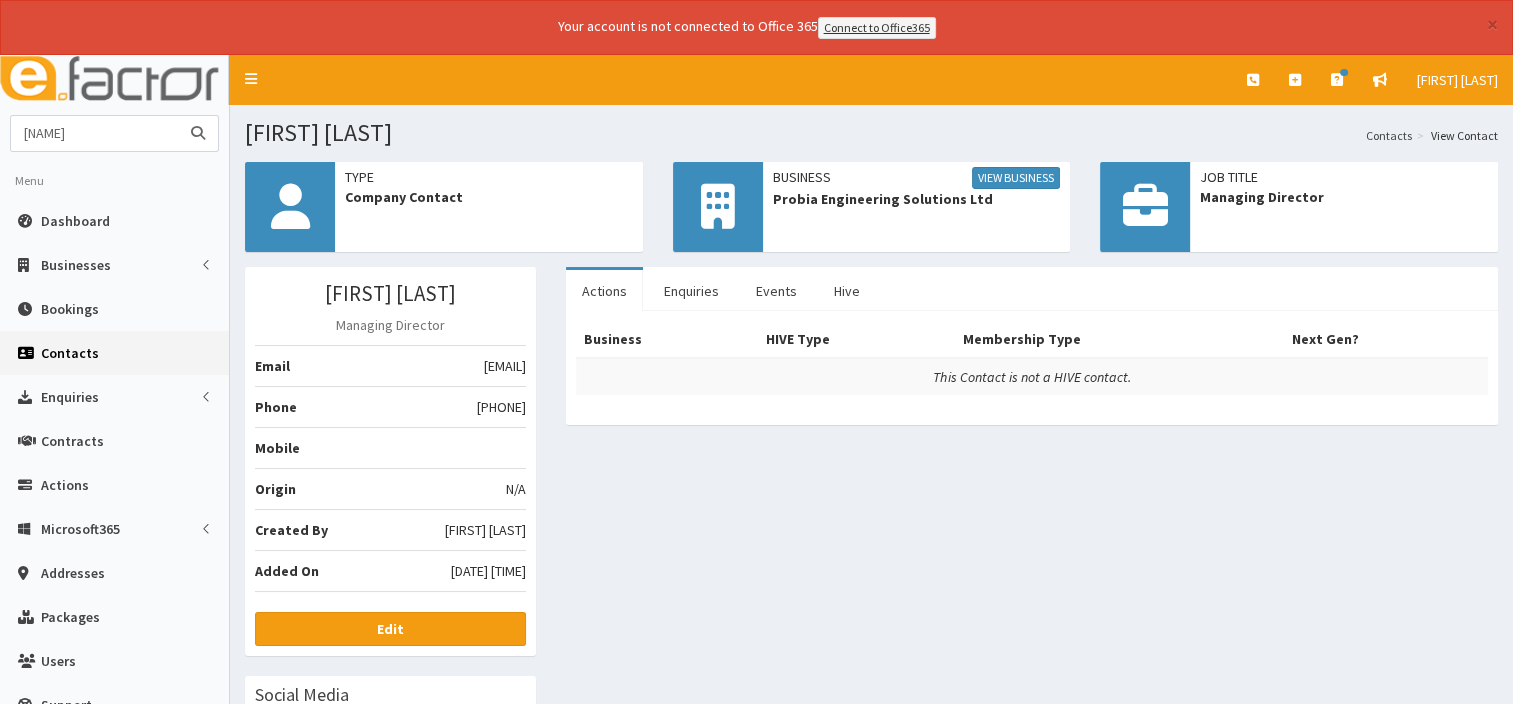 type on "[FIRST]" 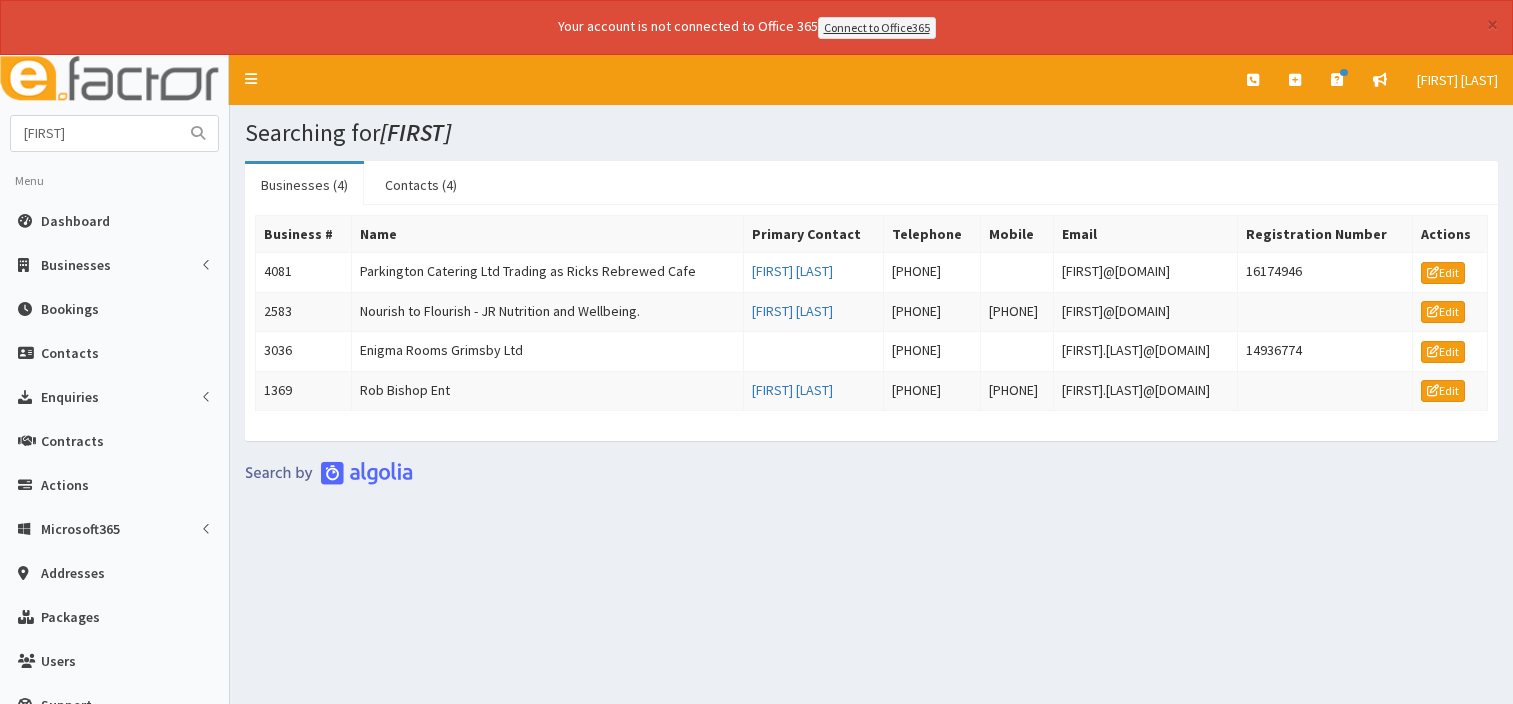 scroll, scrollTop: 0, scrollLeft: 0, axis: both 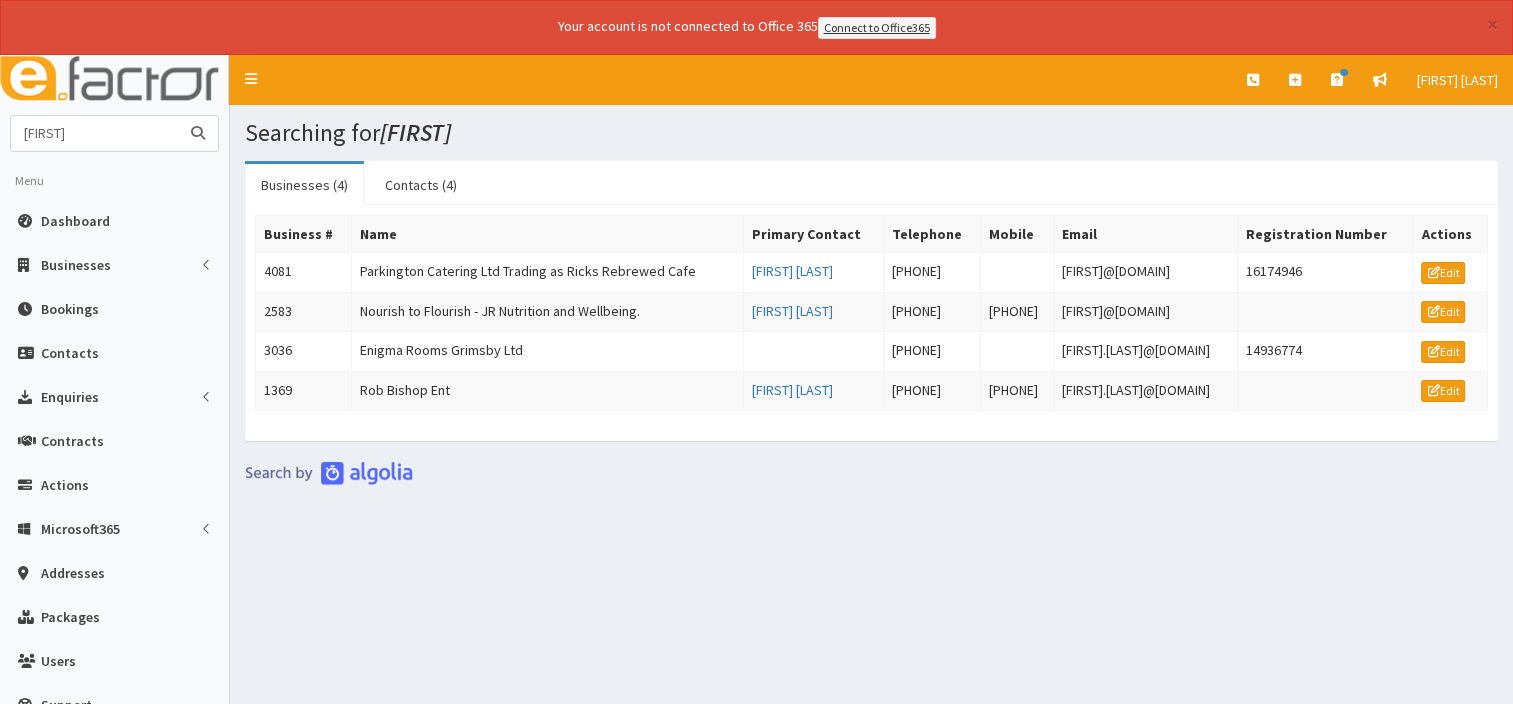 click on "[FIRST]" at bounding box center (95, 133) 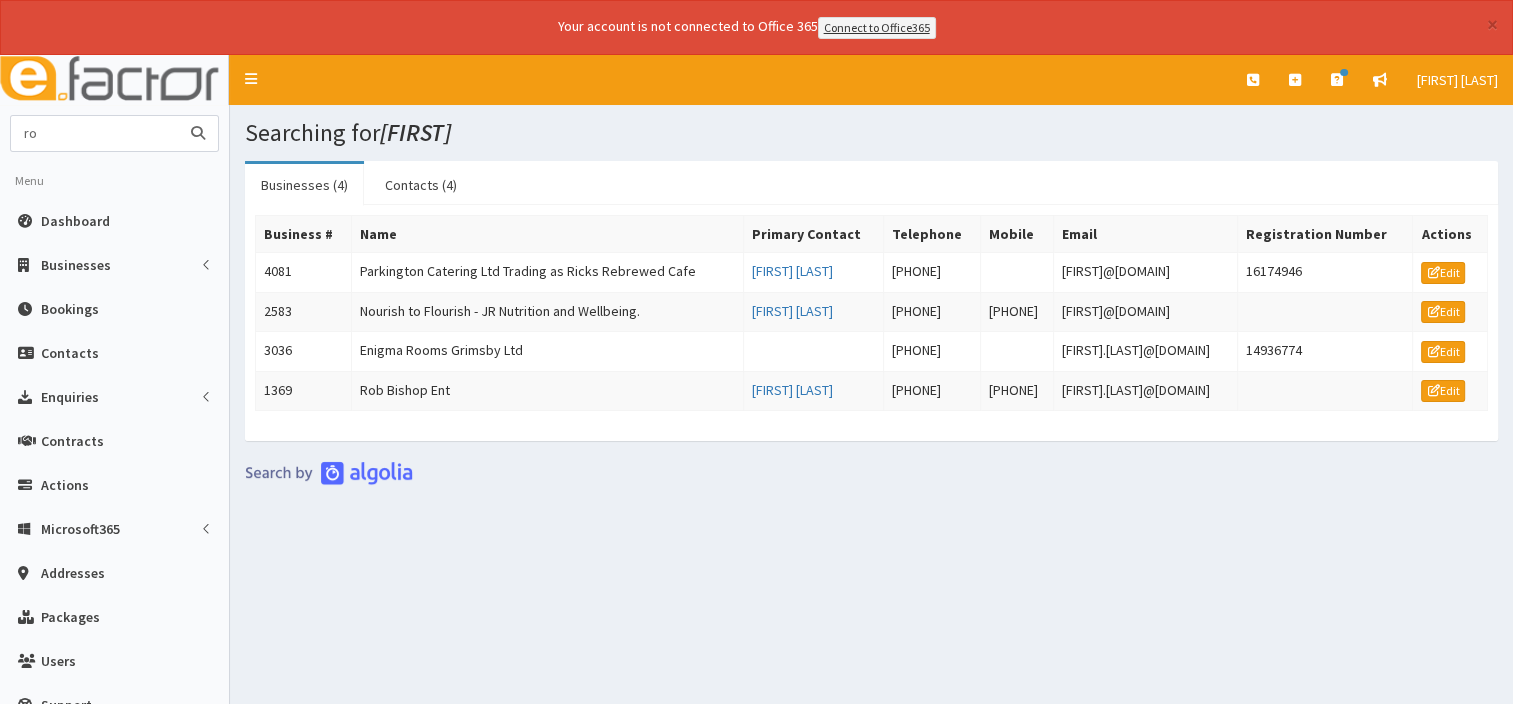 type on "r" 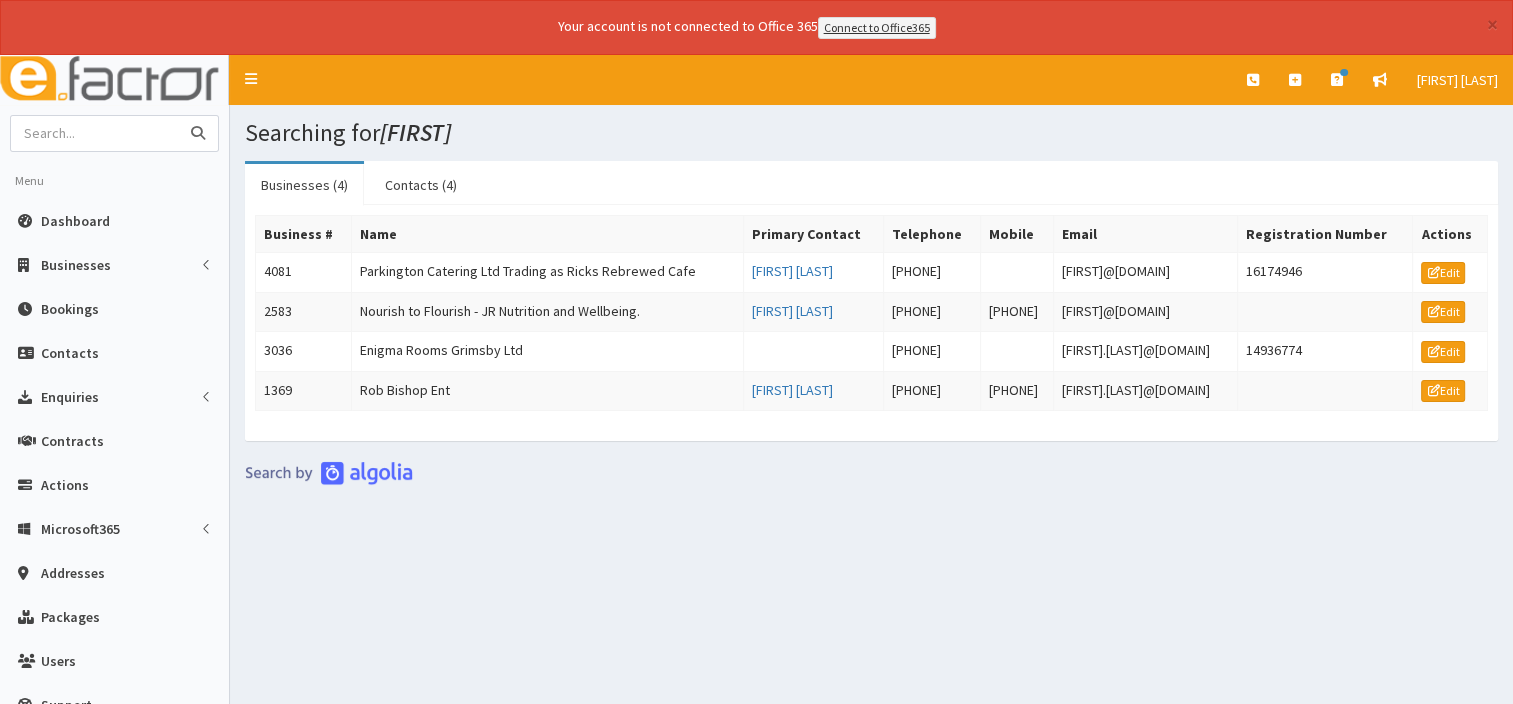 type 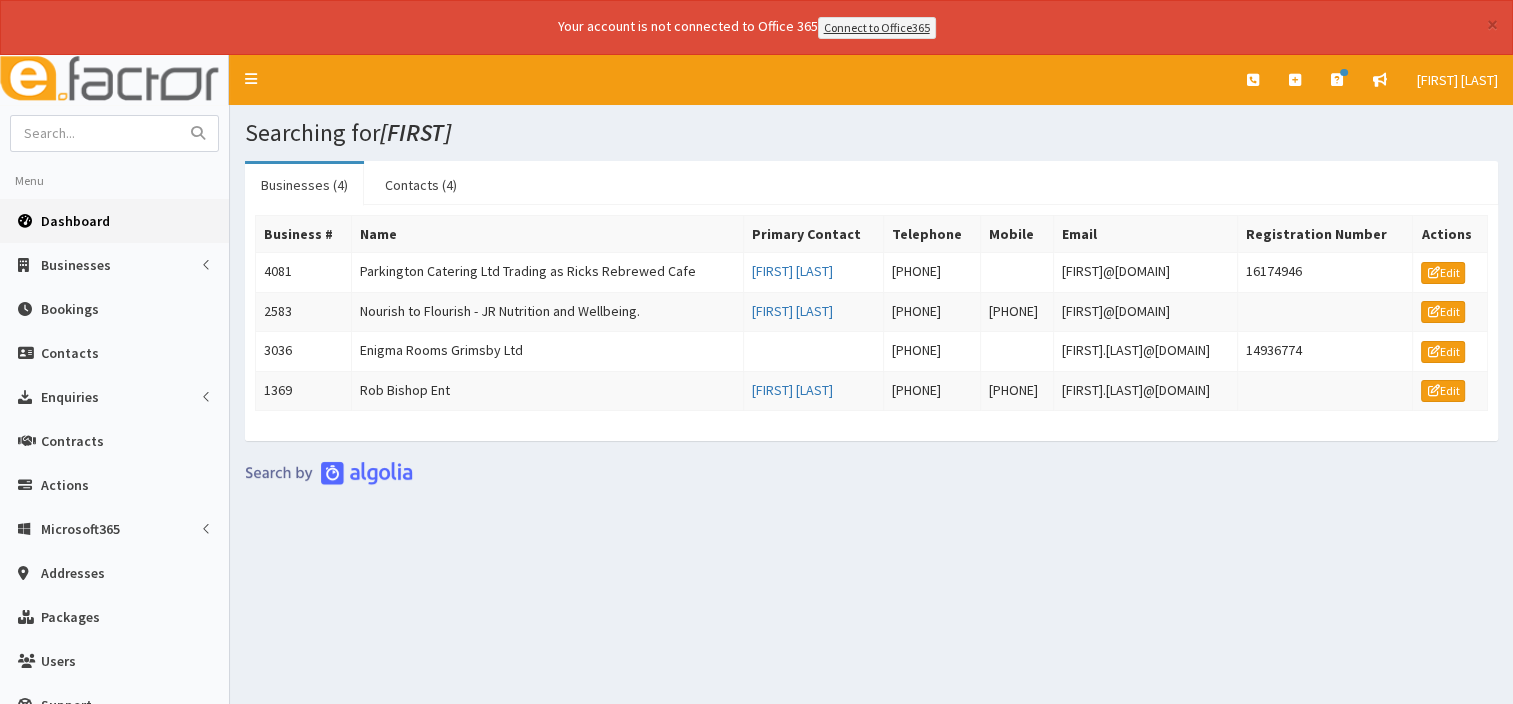 click on "Dashboard" at bounding box center [75, 221] 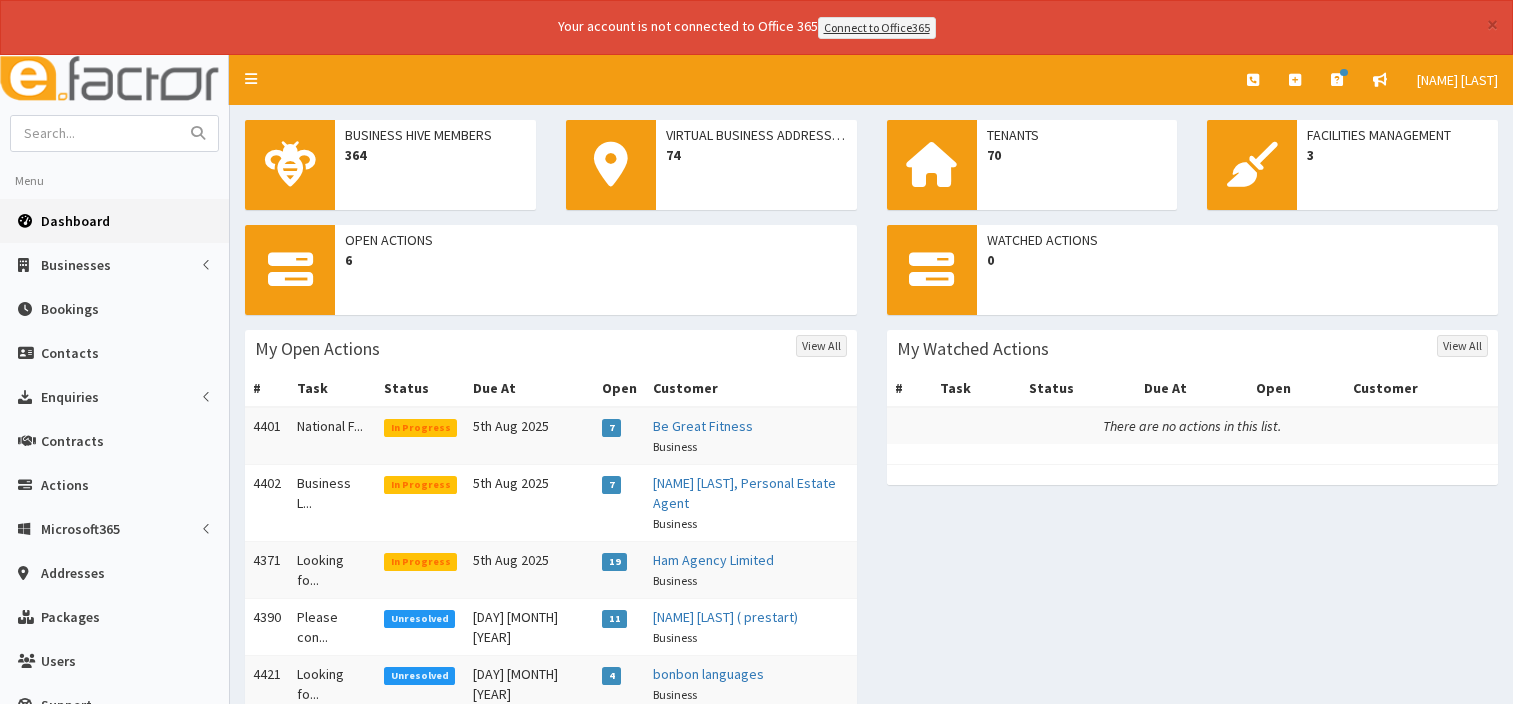 scroll, scrollTop: 0, scrollLeft: 0, axis: both 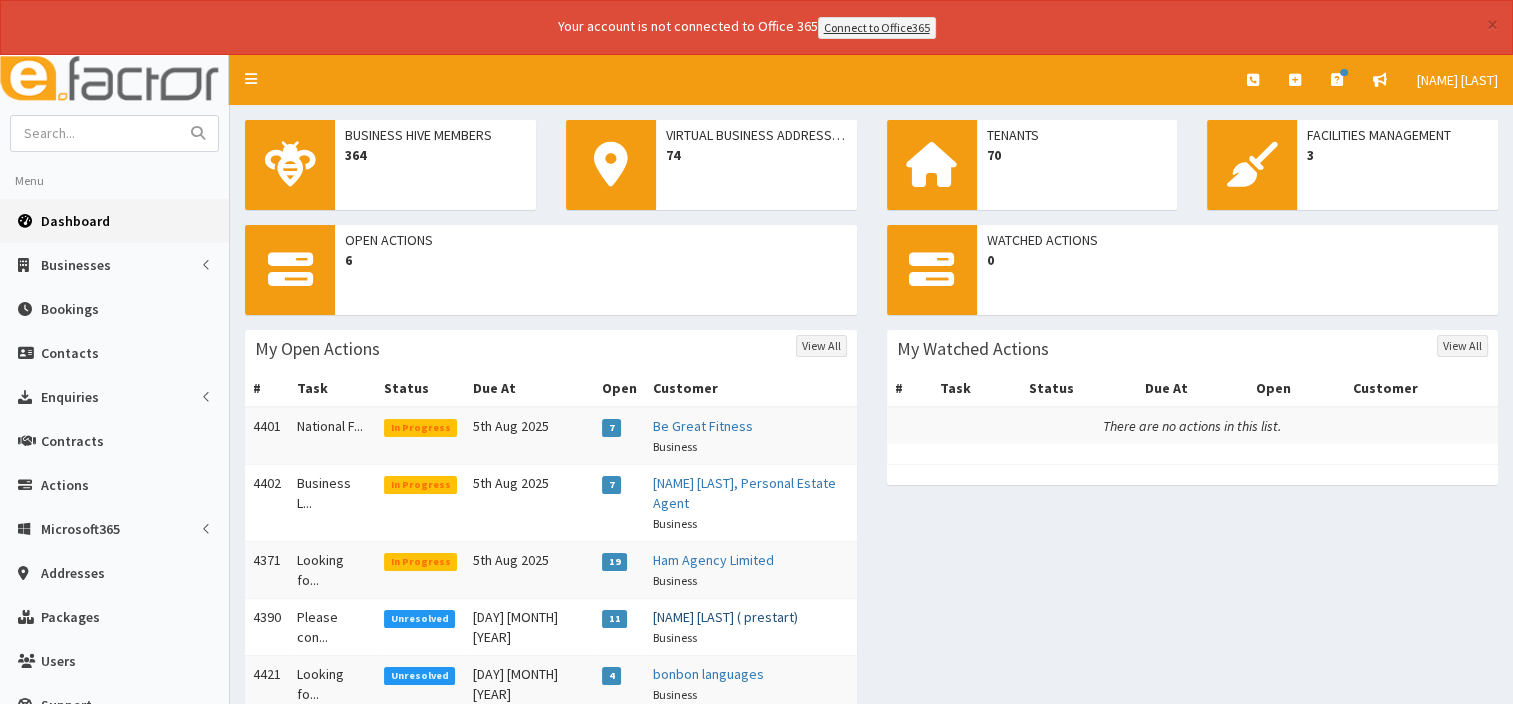 click on "Tony vigorito ( prestart)" at bounding box center (725, 617) 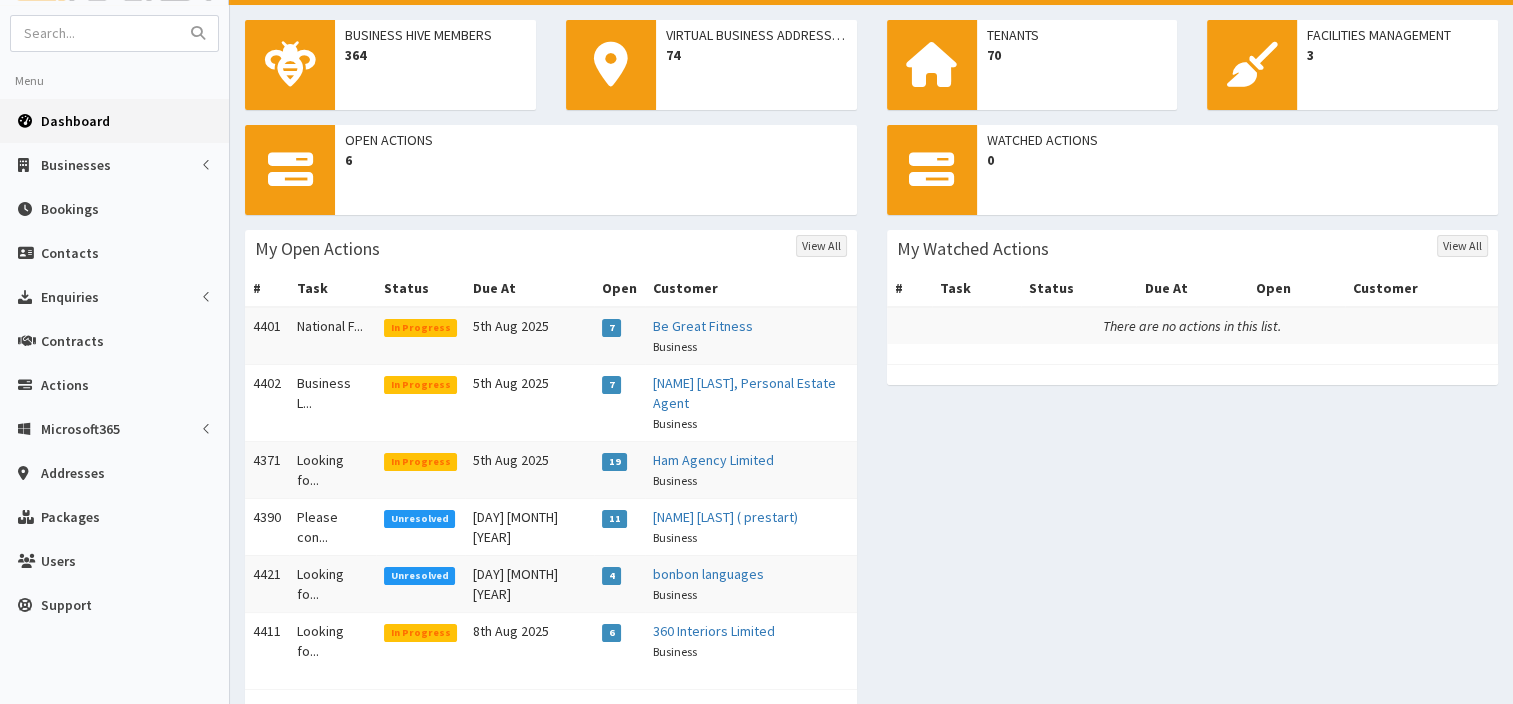 scroll, scrollTop: 120, scrollLeft: 0, axis: vertical 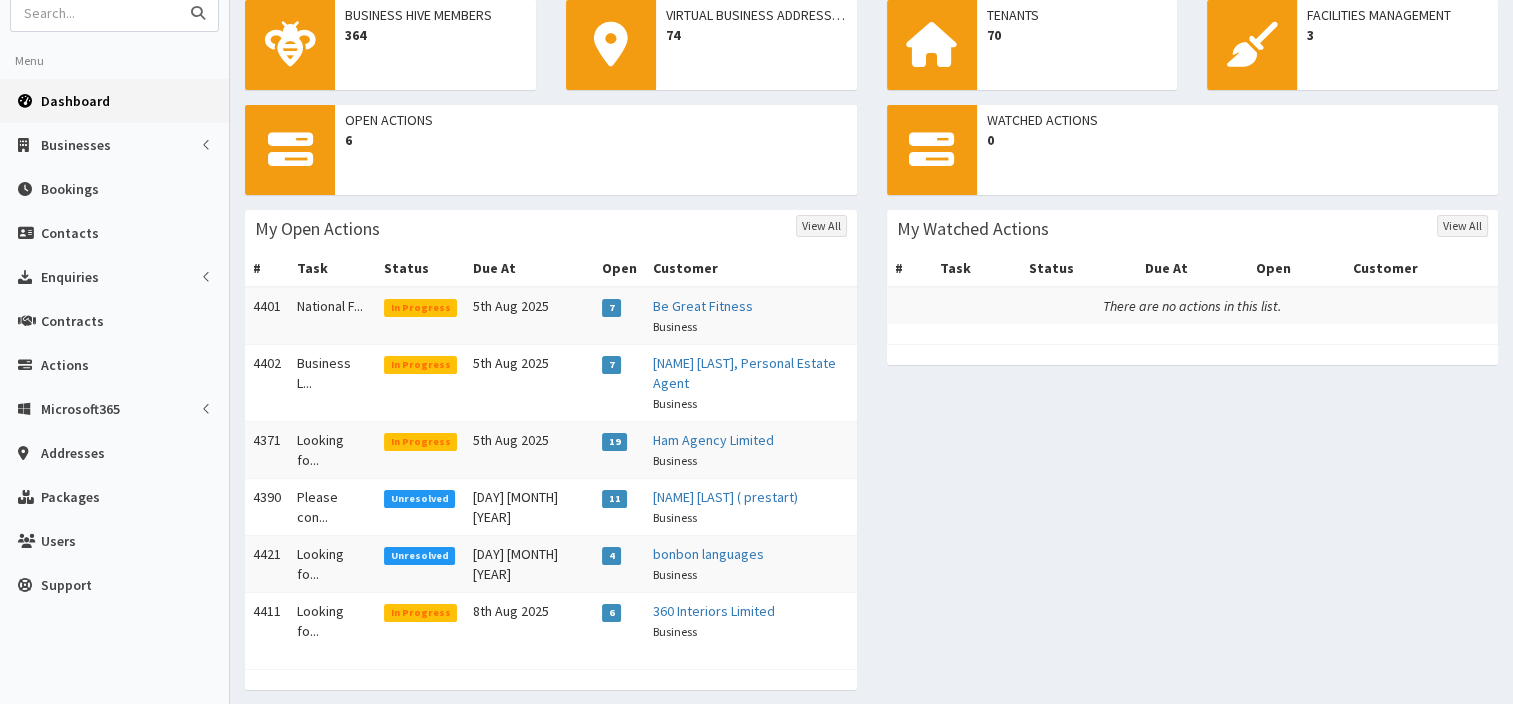 click at bounding box center (95, 13) 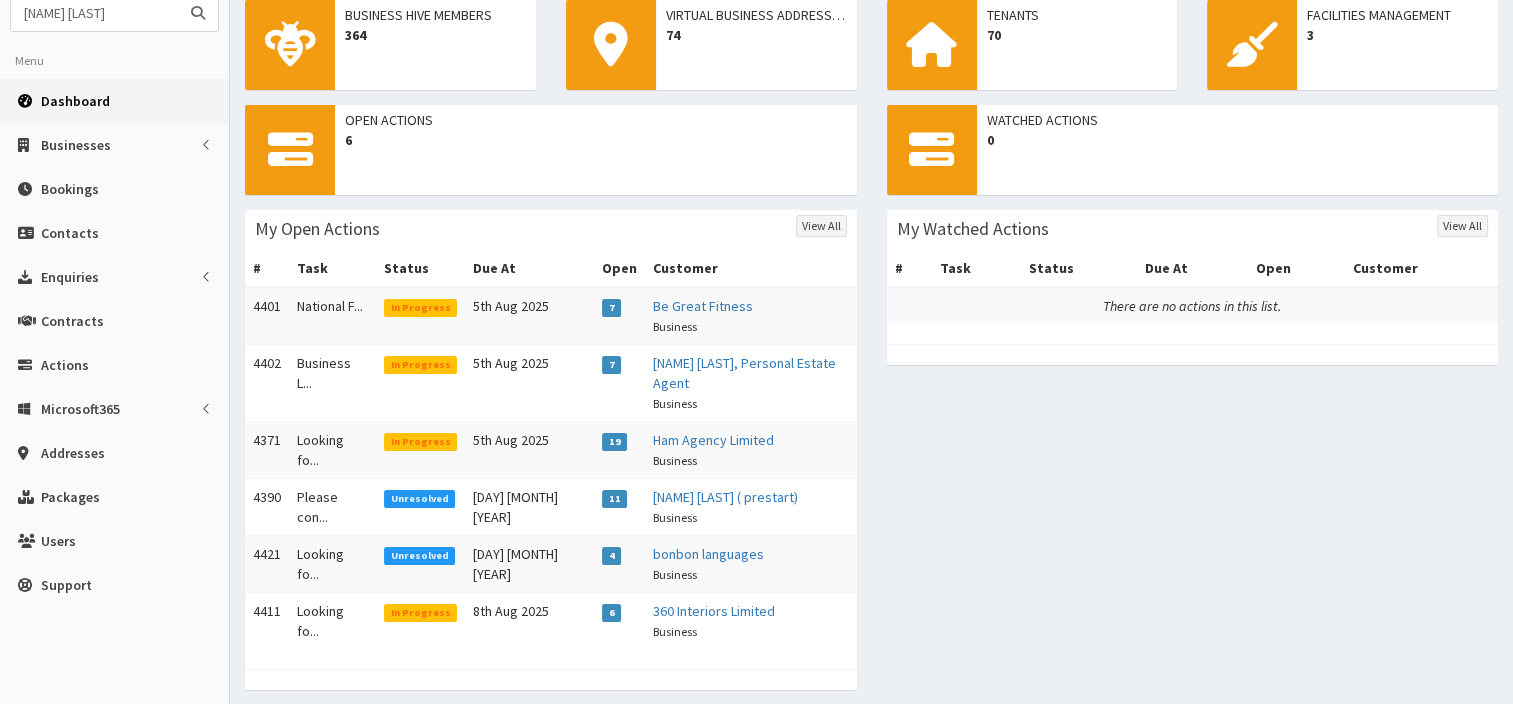 type on "kerry brown" 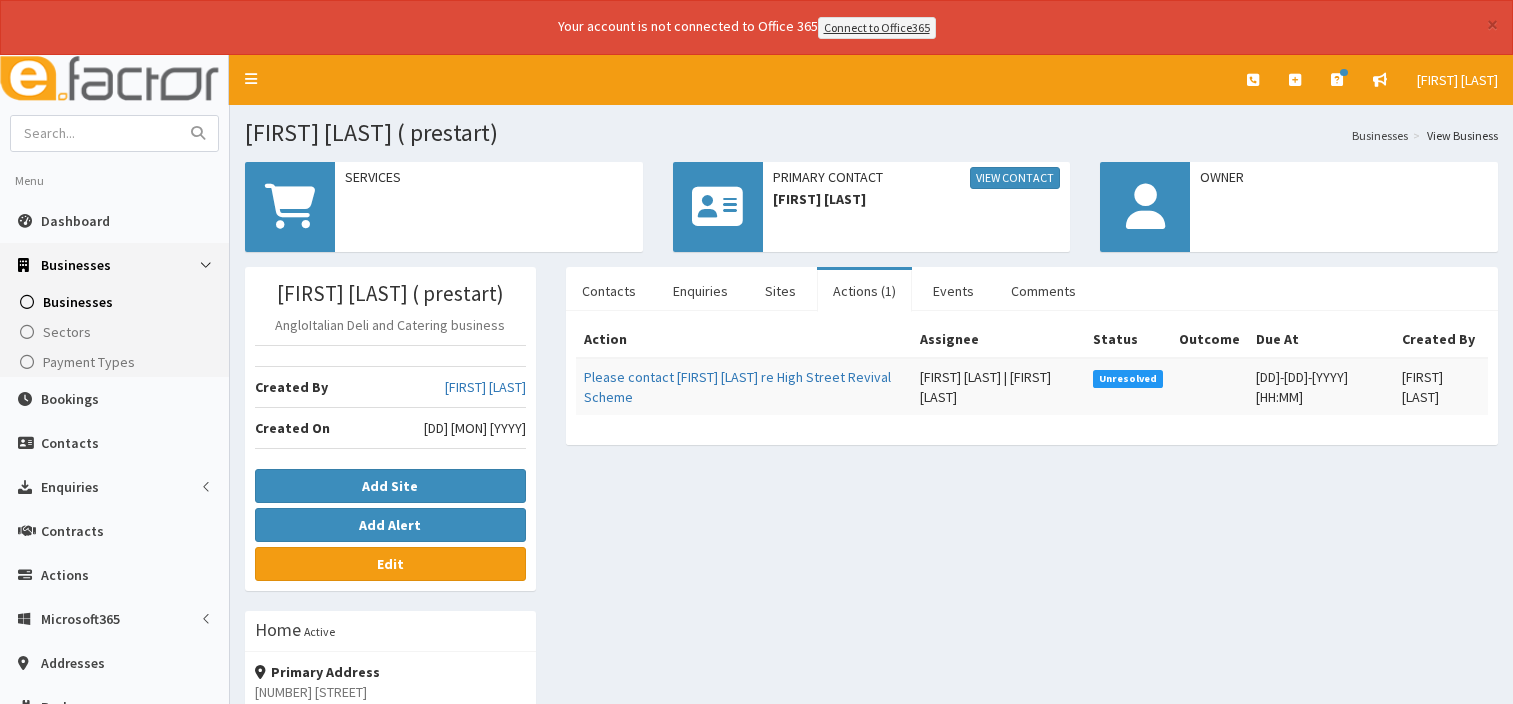 scroll, scrollTop: 0, scrollLeft: 0, axis: both 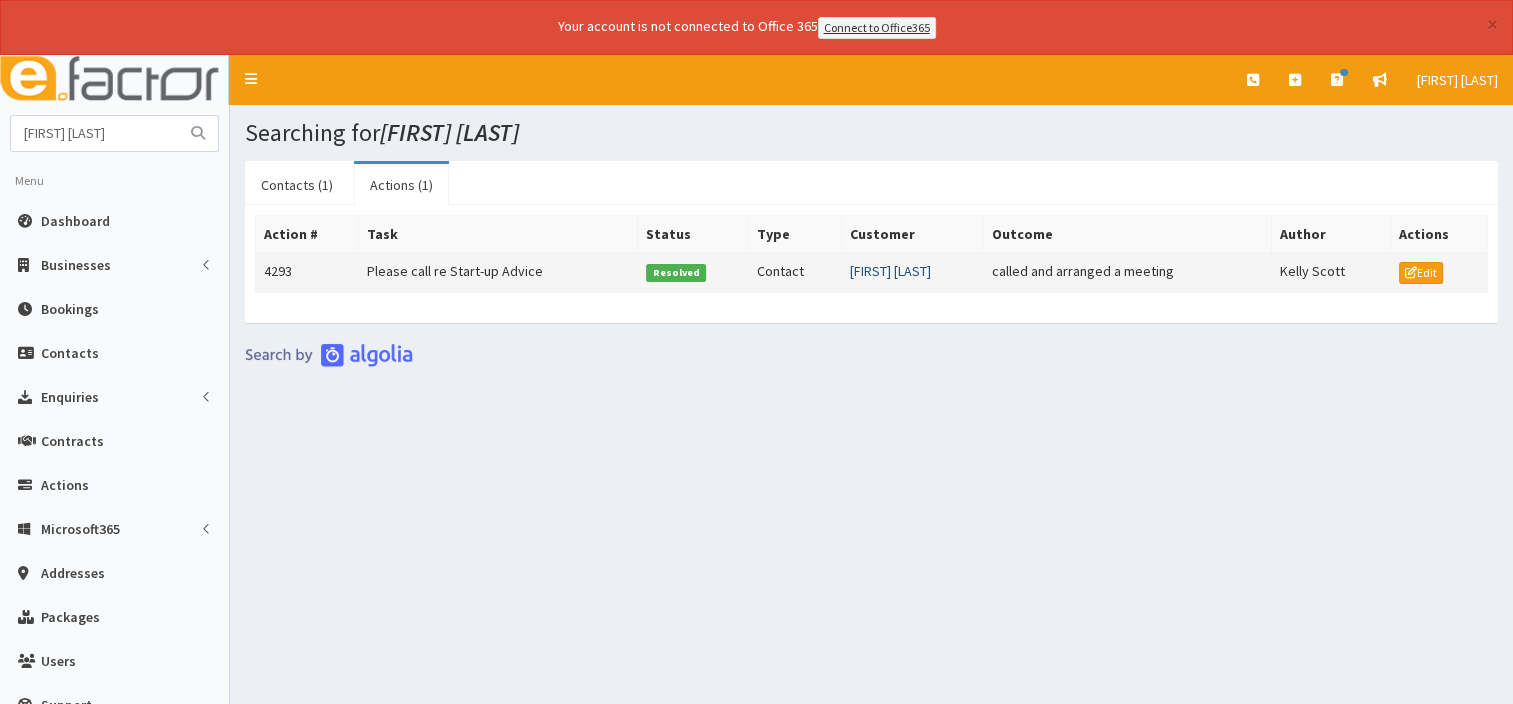 click on "[FIRST] [LAST]" at bounding box center (890, 271) 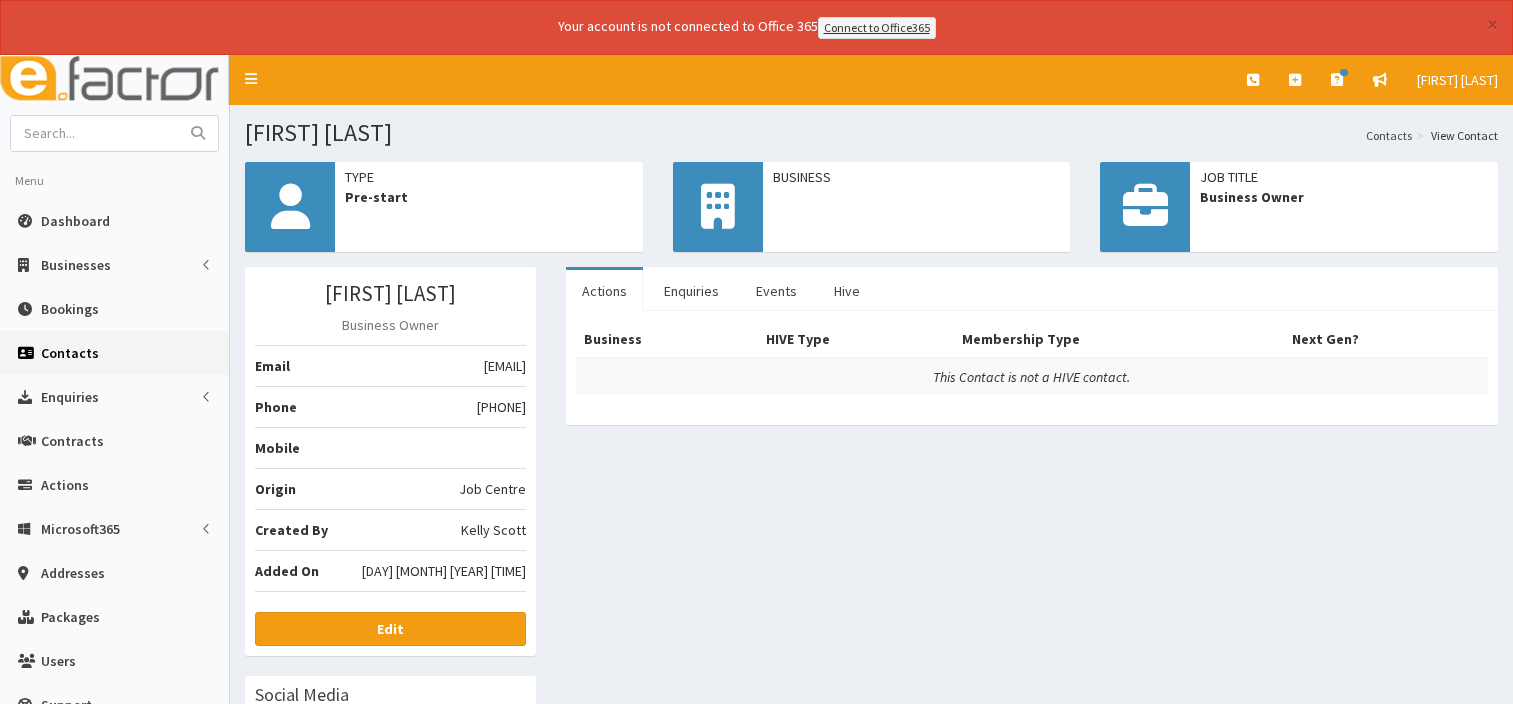scroll, scrollTop: 0, scrollLeft: 0, axis: both 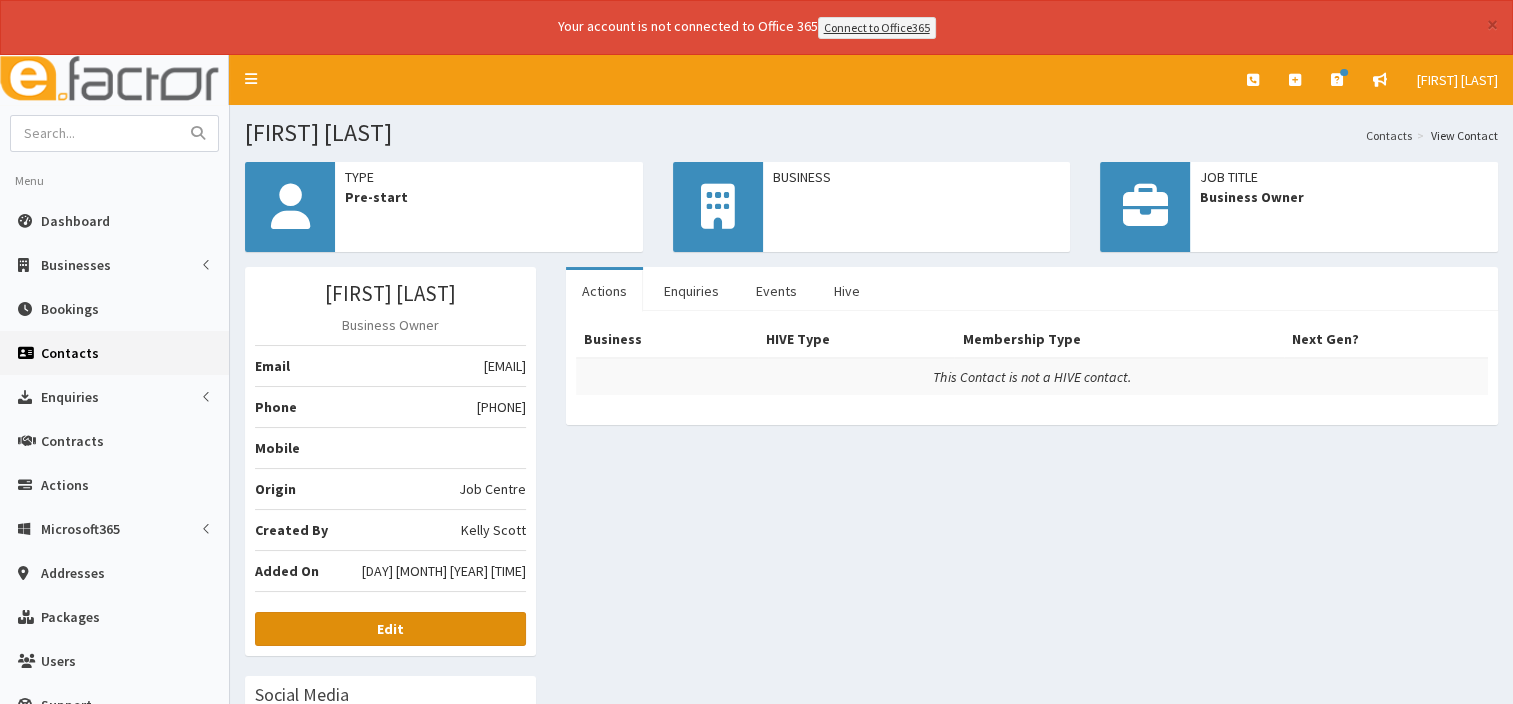 click on "Edit" at bounding box center (390, 629) 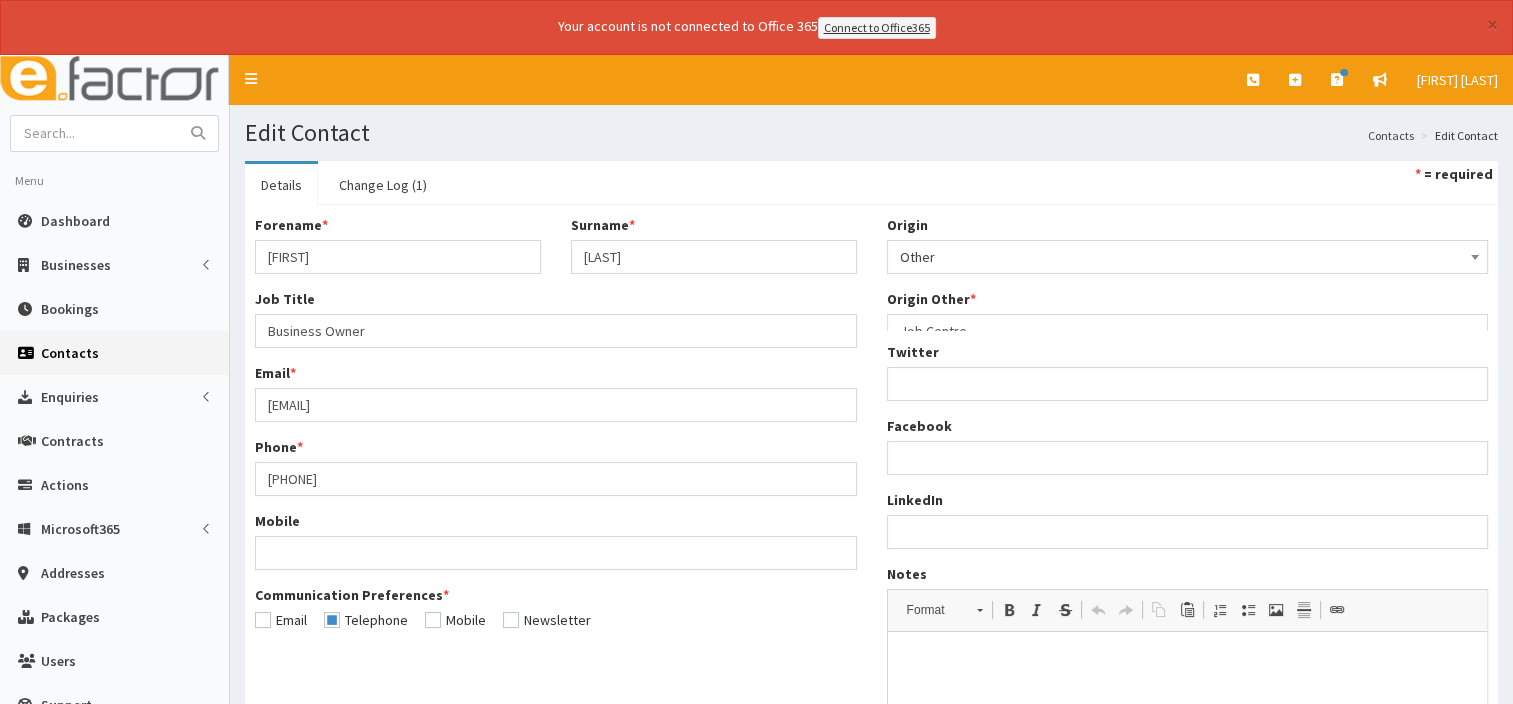 scroll, scrollTop: 0, scrollLeft: 0, axis: both 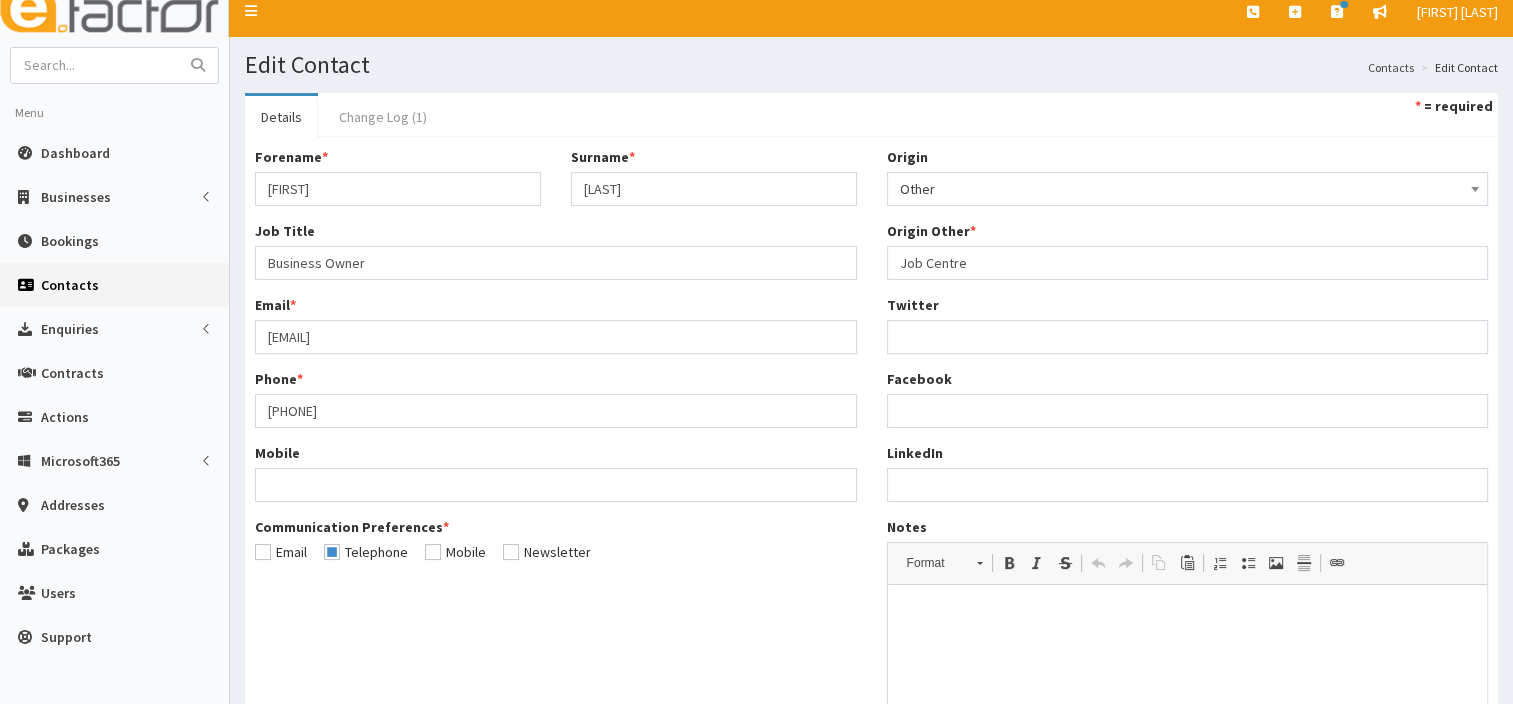 click on "Change Log (1)" at bounding box center (383, 117) 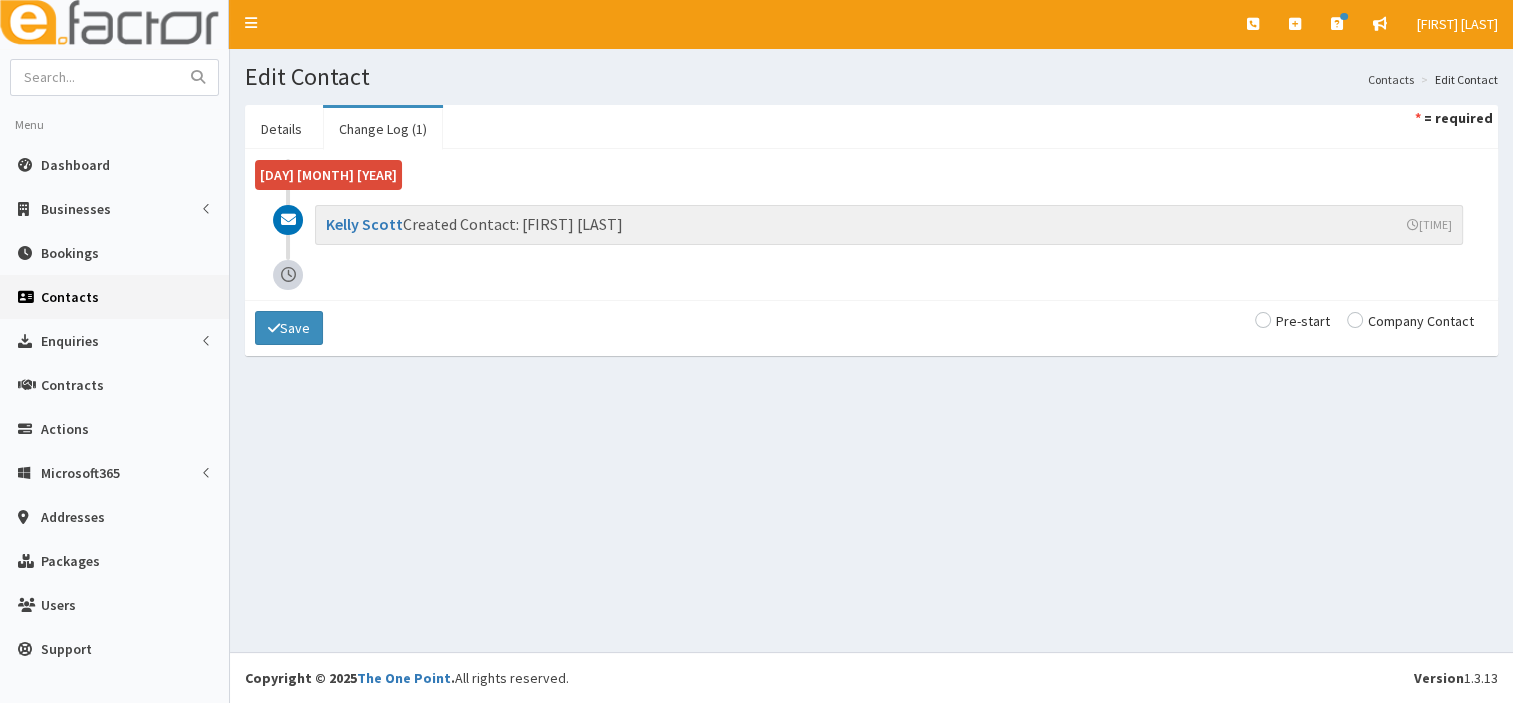 scroll, scrollTop: 54, scrollLeft: 0, axis: vertical 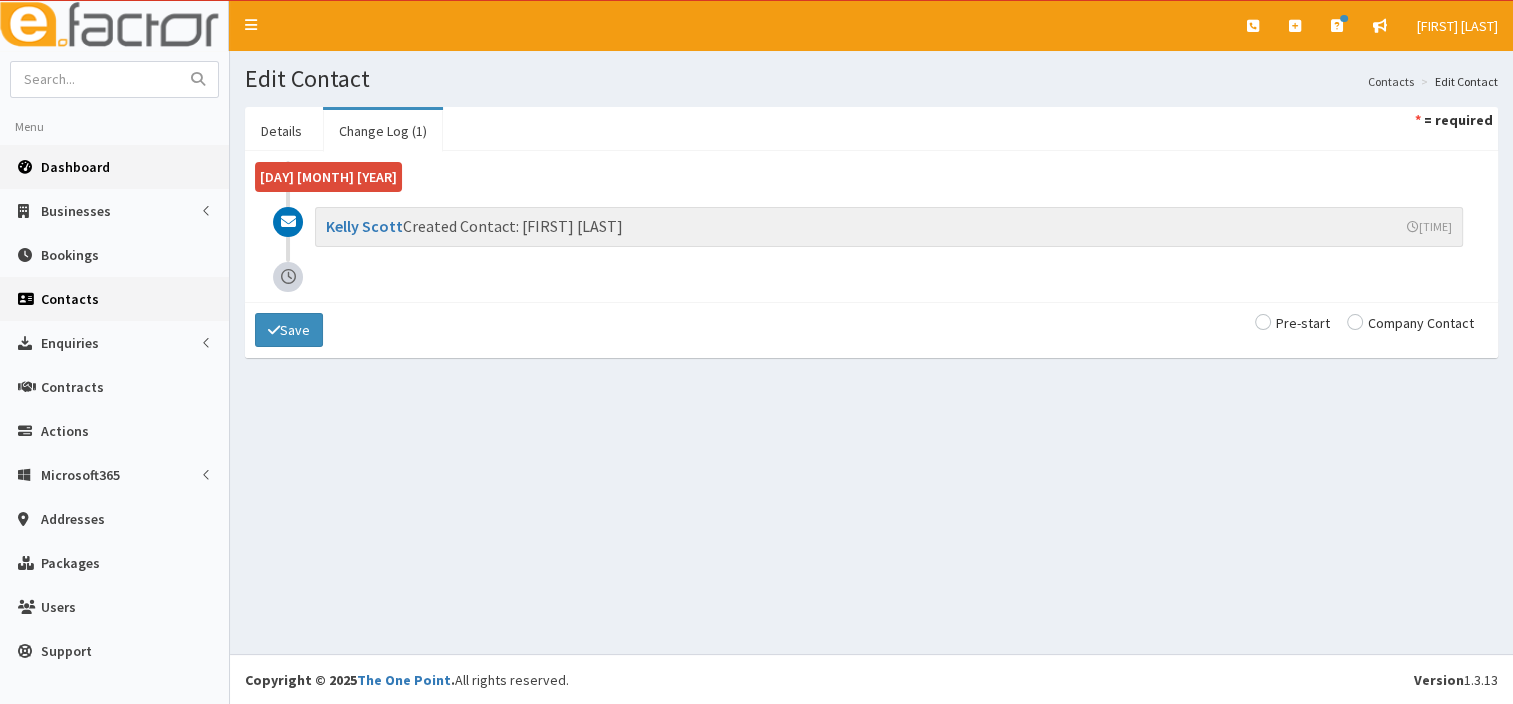 click on "Dashboard" at bounding box center (75, 167) 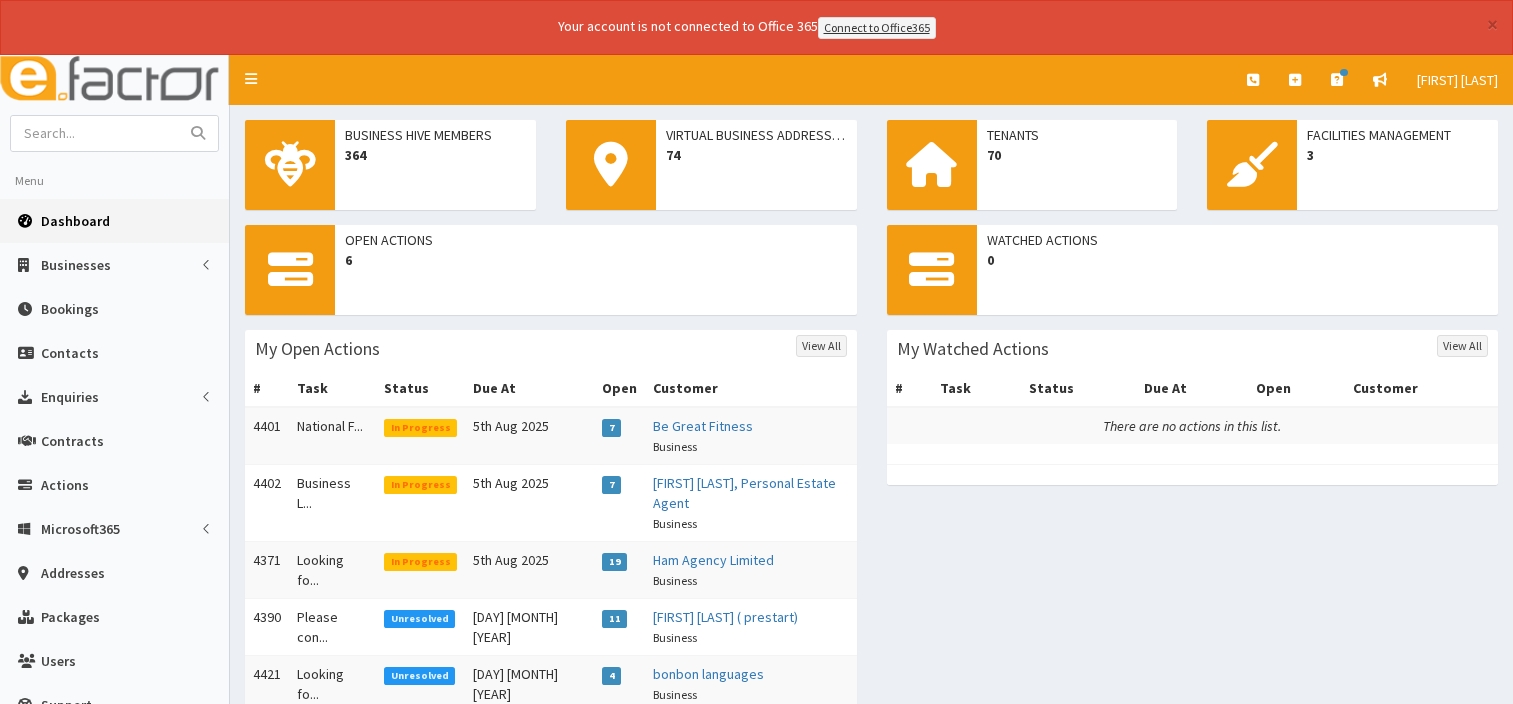 scroll, scrollTop: 0, scrollLeft: 0, axis: both 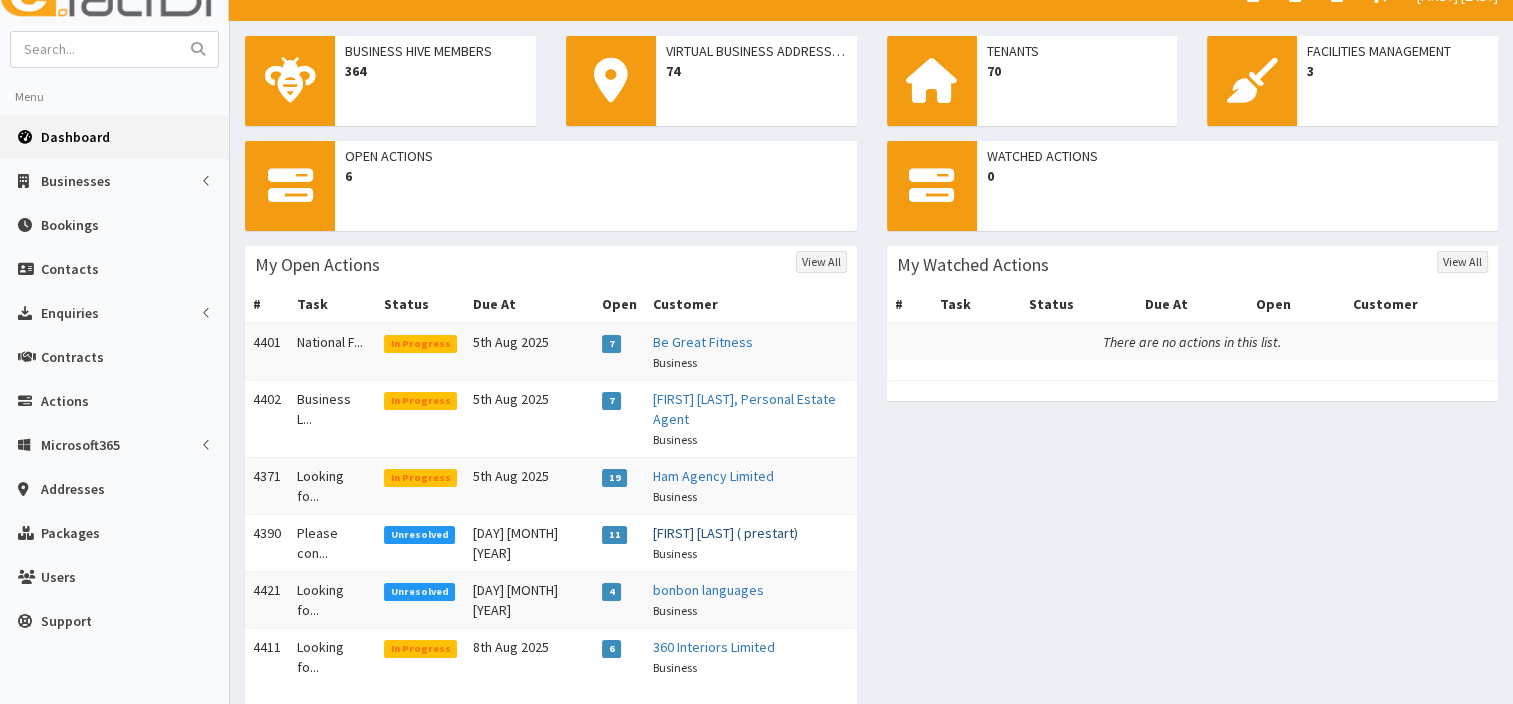click on "[FIRST] [LAST] ( prestart)" at bounding box center (725, 533) 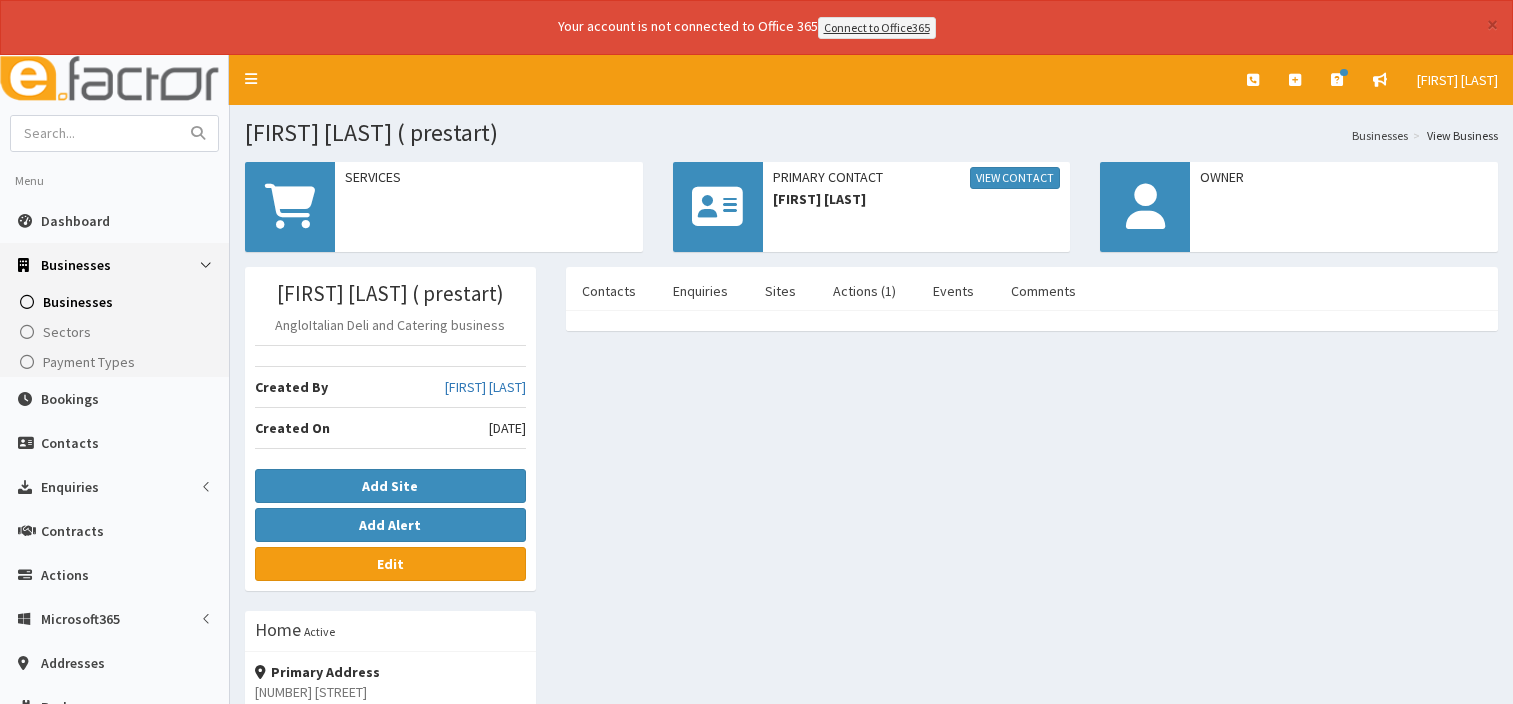 scroll, scrollTop: 0, scrollLeft: 0, axis: both 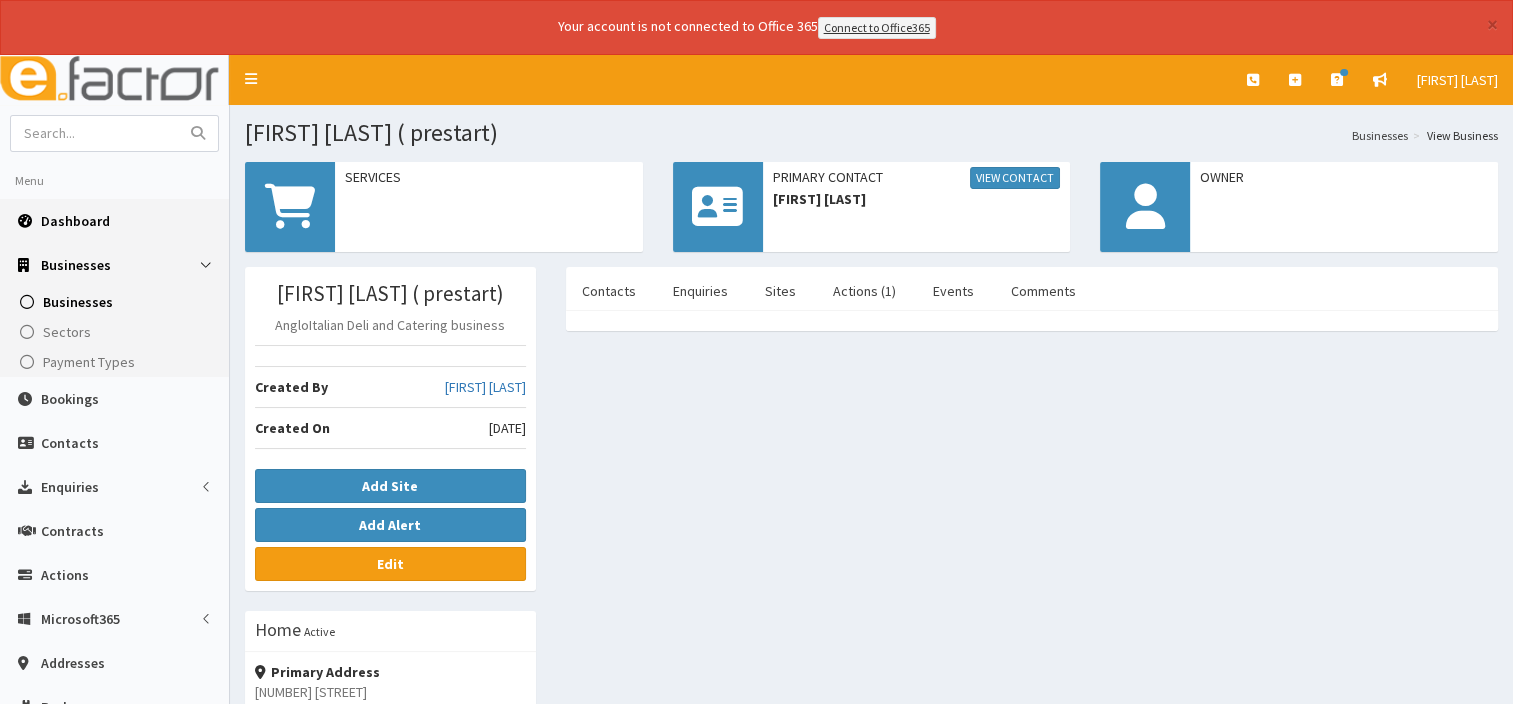 click on "Dashboard" at bounding box center (75, 221) 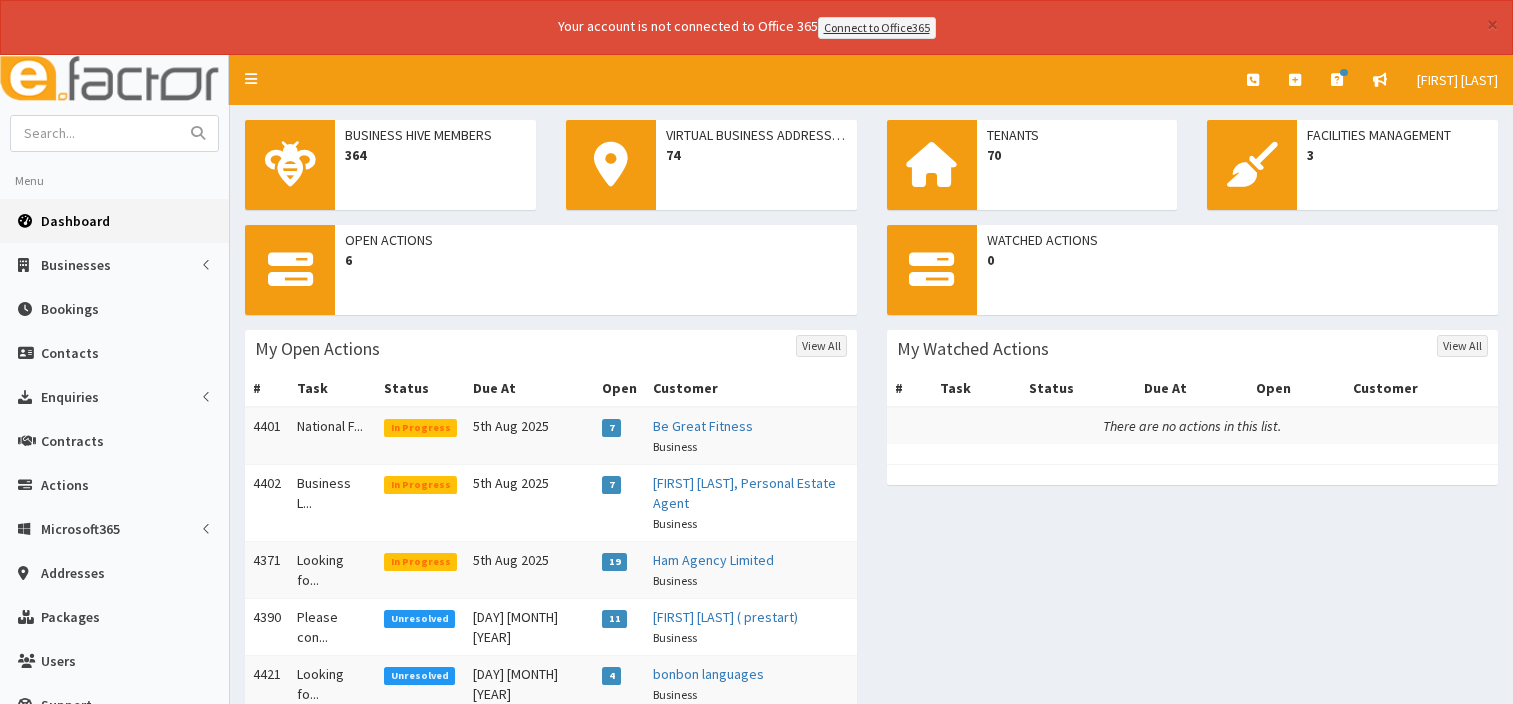 scroll, scrollTop: 0, scrollLeft: 0, axis: both 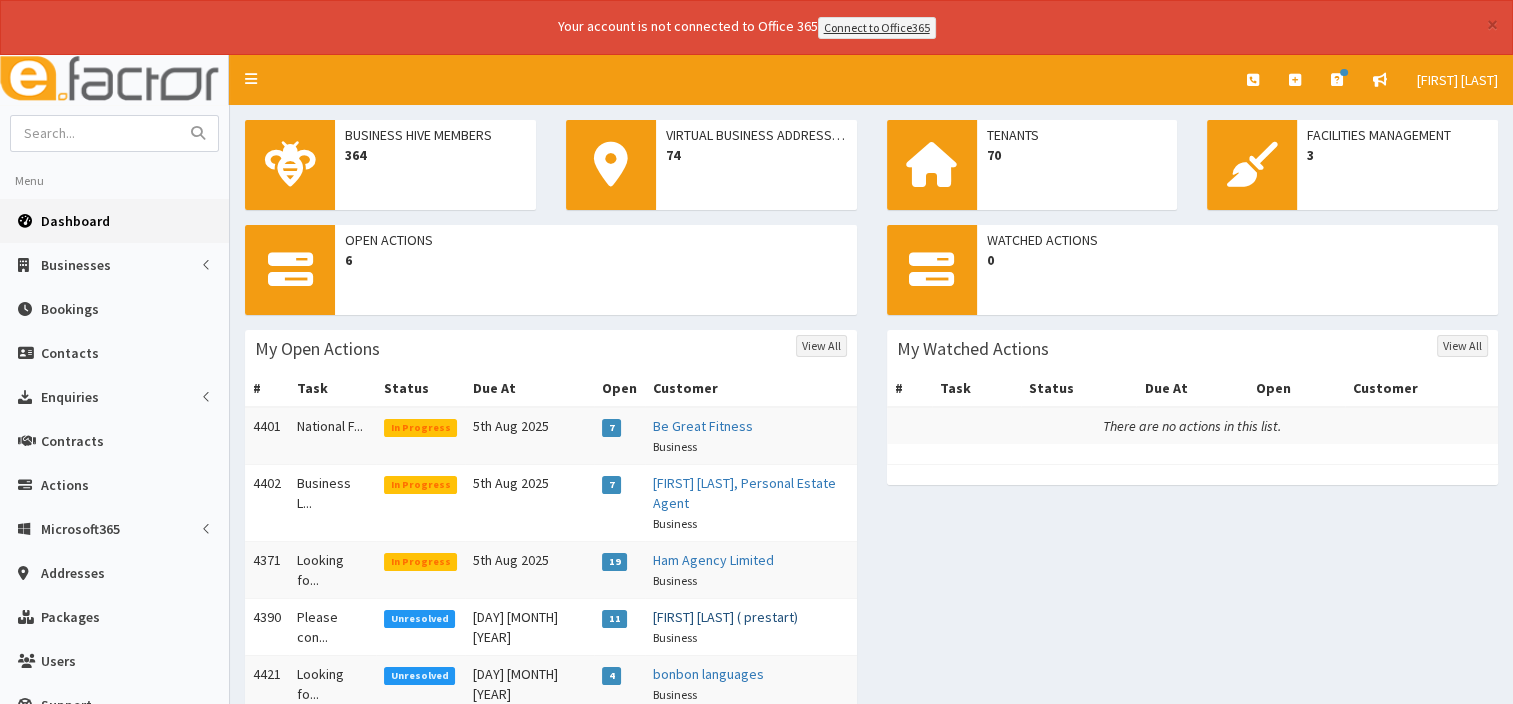 click on "[FIRST] [LAST] ( prestart)" at bounding box center (725, 617) 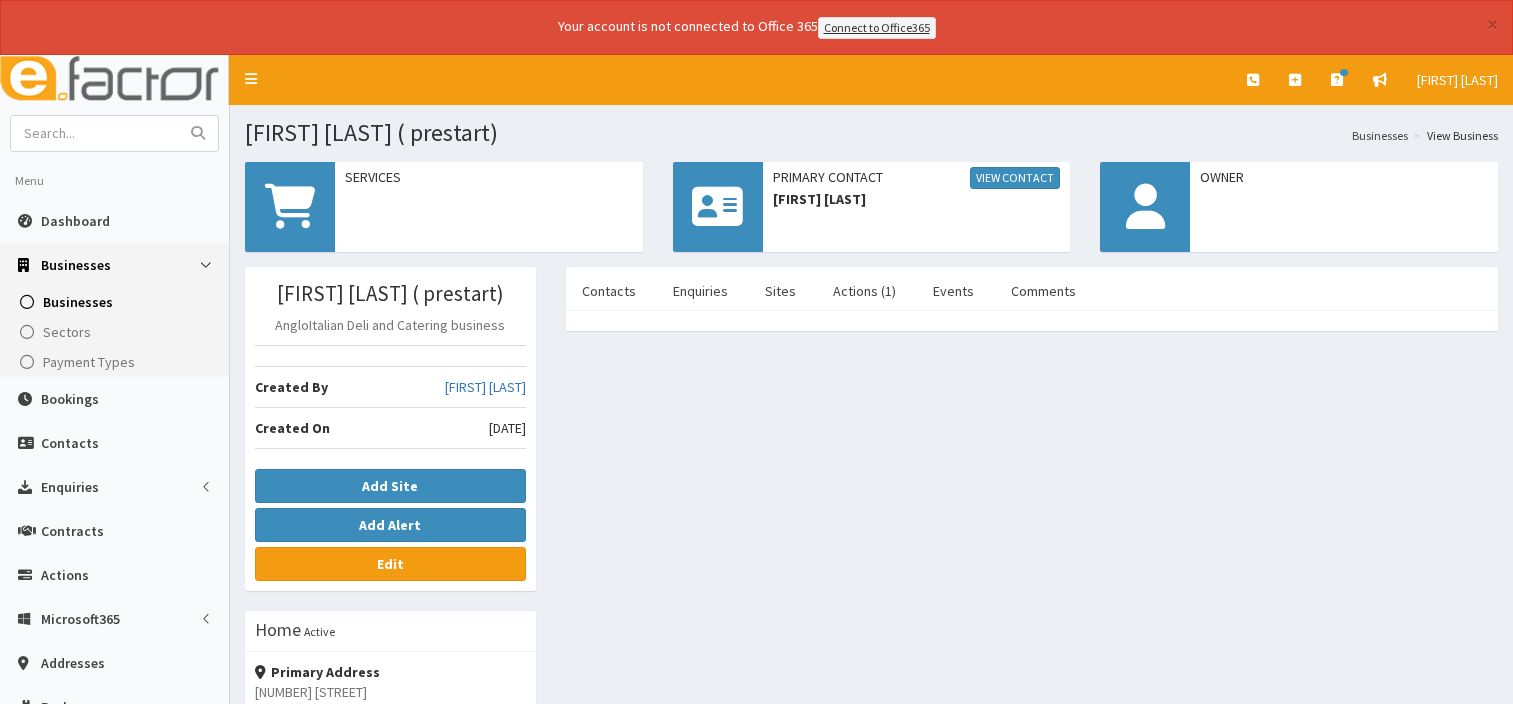 scroll, scrollTop: 0, scrollLeft: 0, axis: both 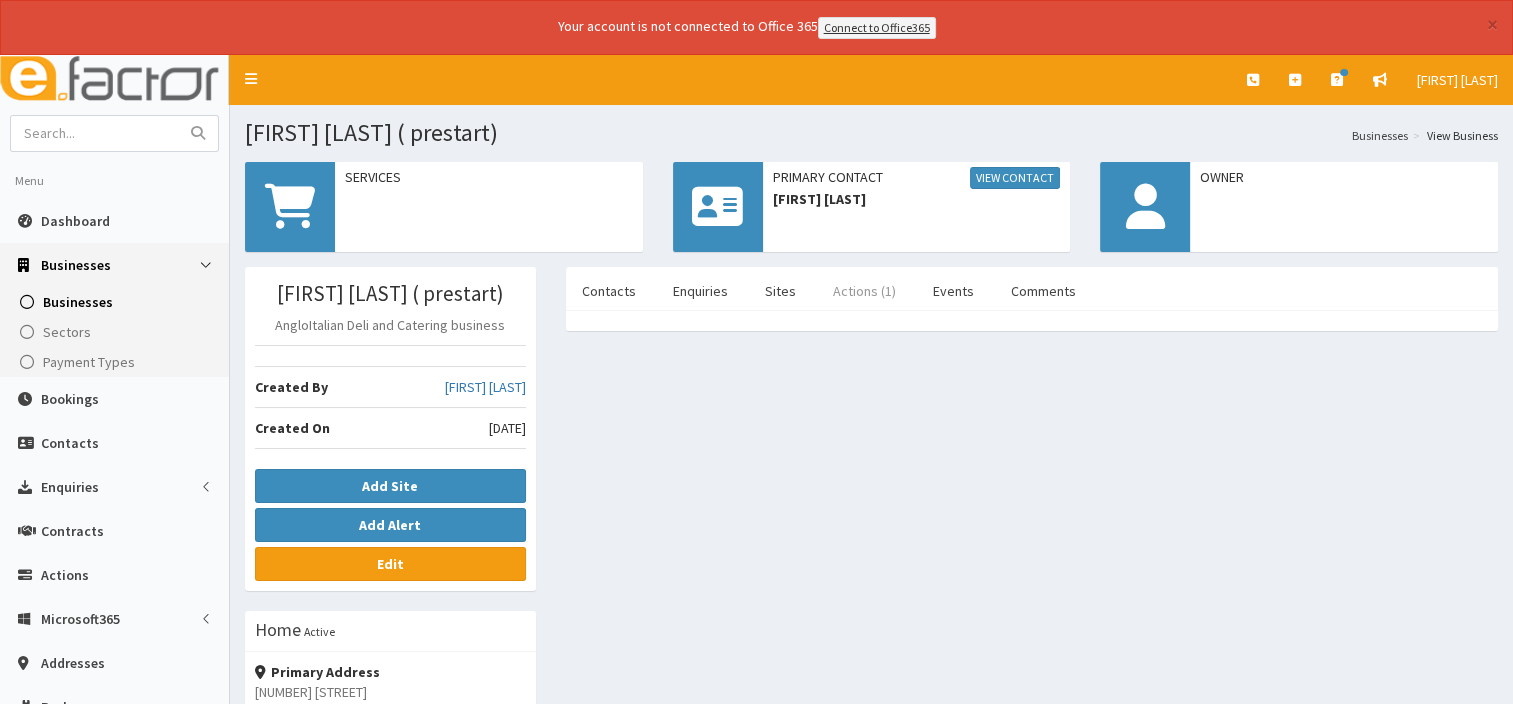 click on "Actions (1)" at bounding box center (864, 291) 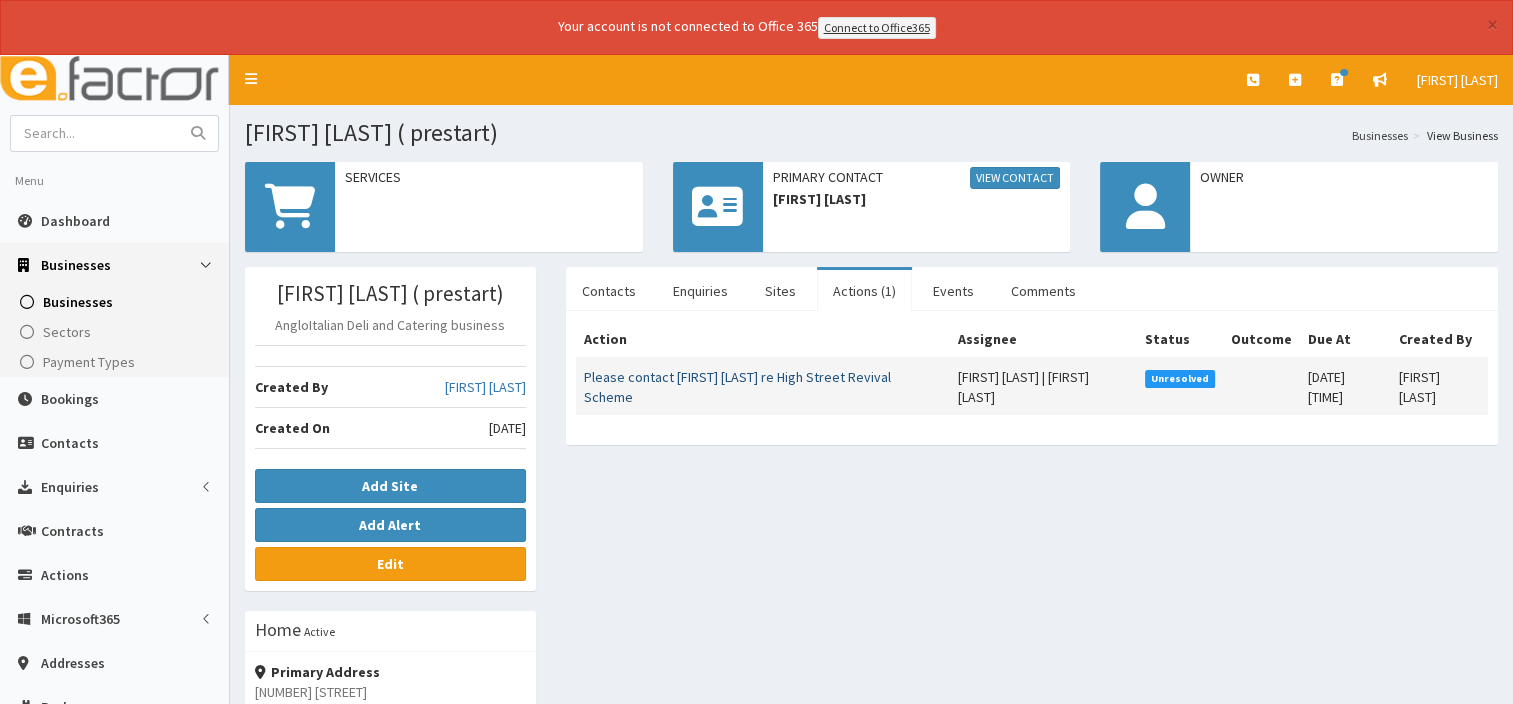 click on "Please contact [NAME] re High Street Revival Scheme" at bounding box center (737, 387) 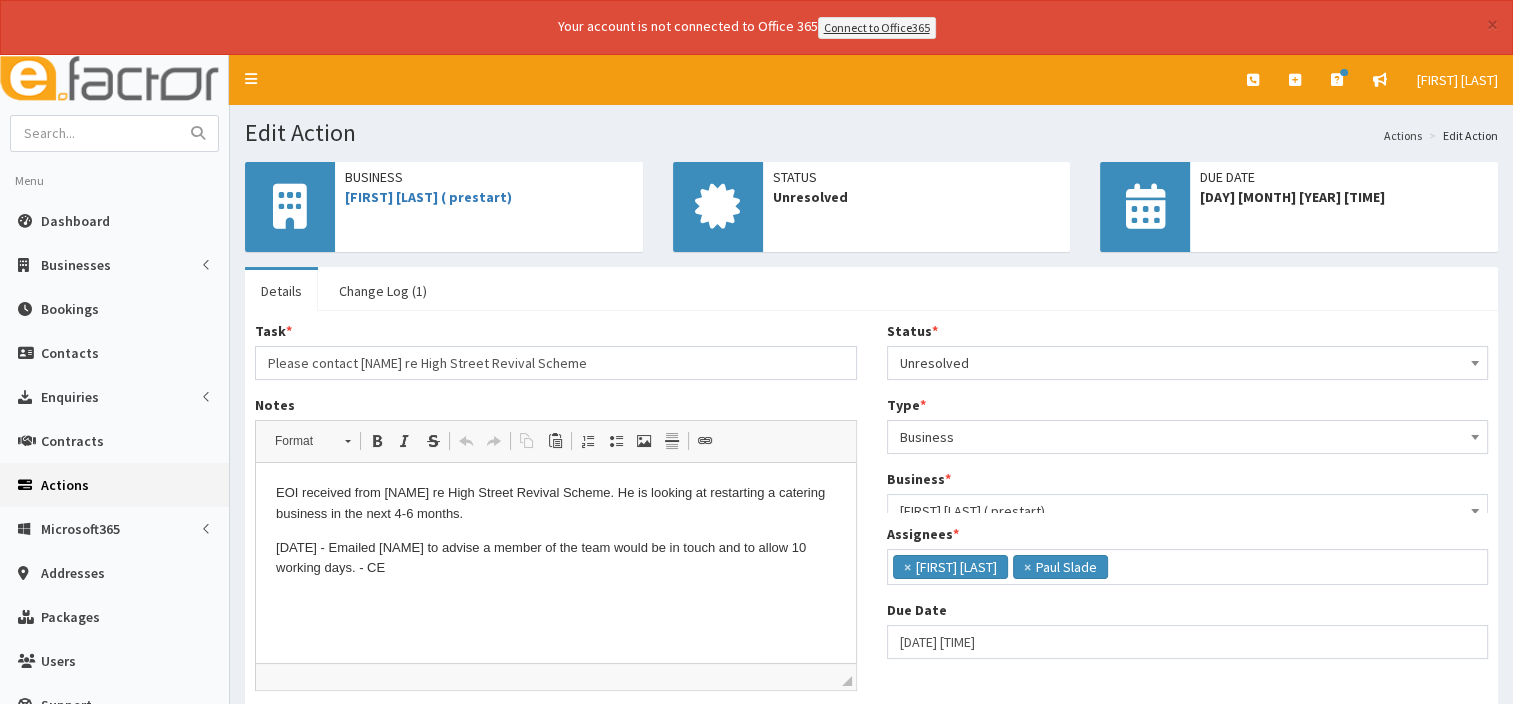 scroll, scrollTop: 0, scrollLeft: 0, axis: both 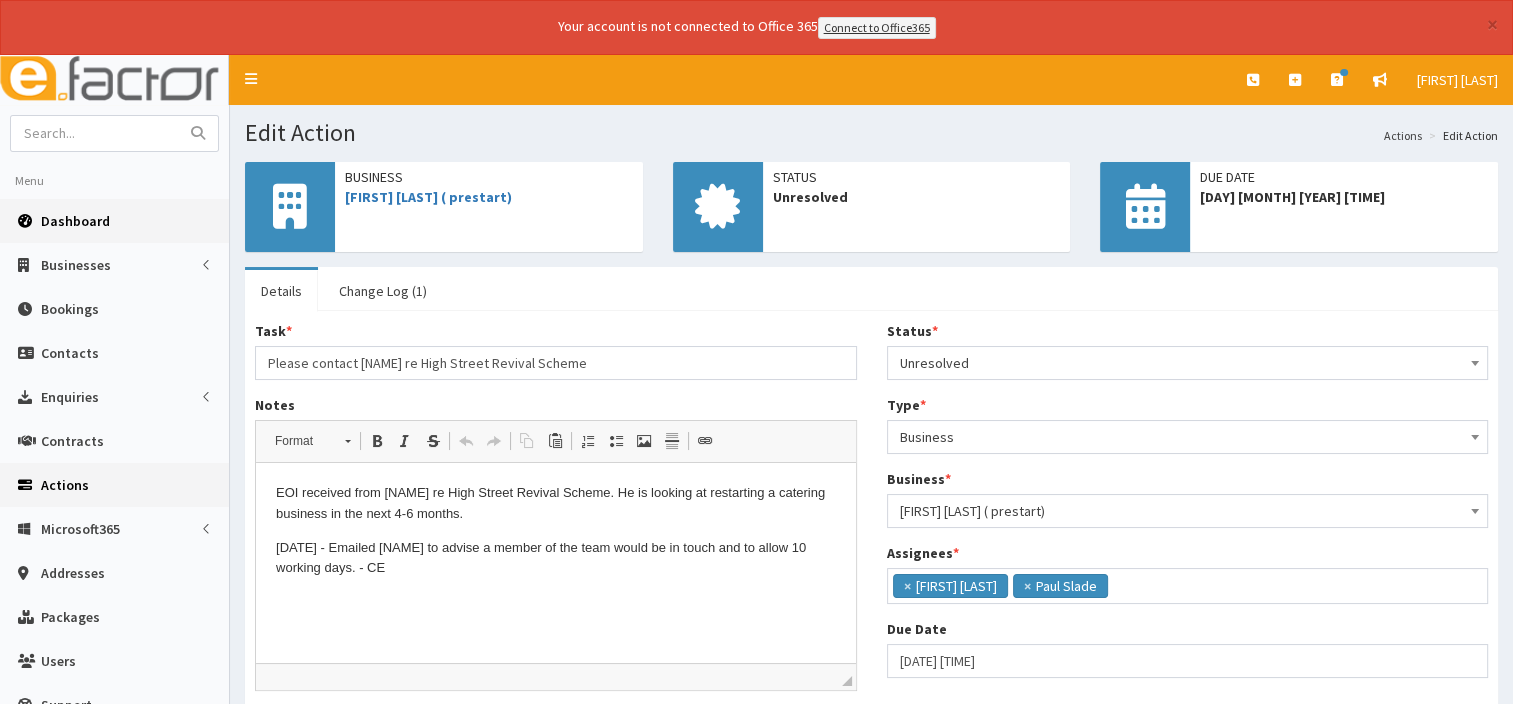 click on "Dashboard" at bounding box center [114, 221] 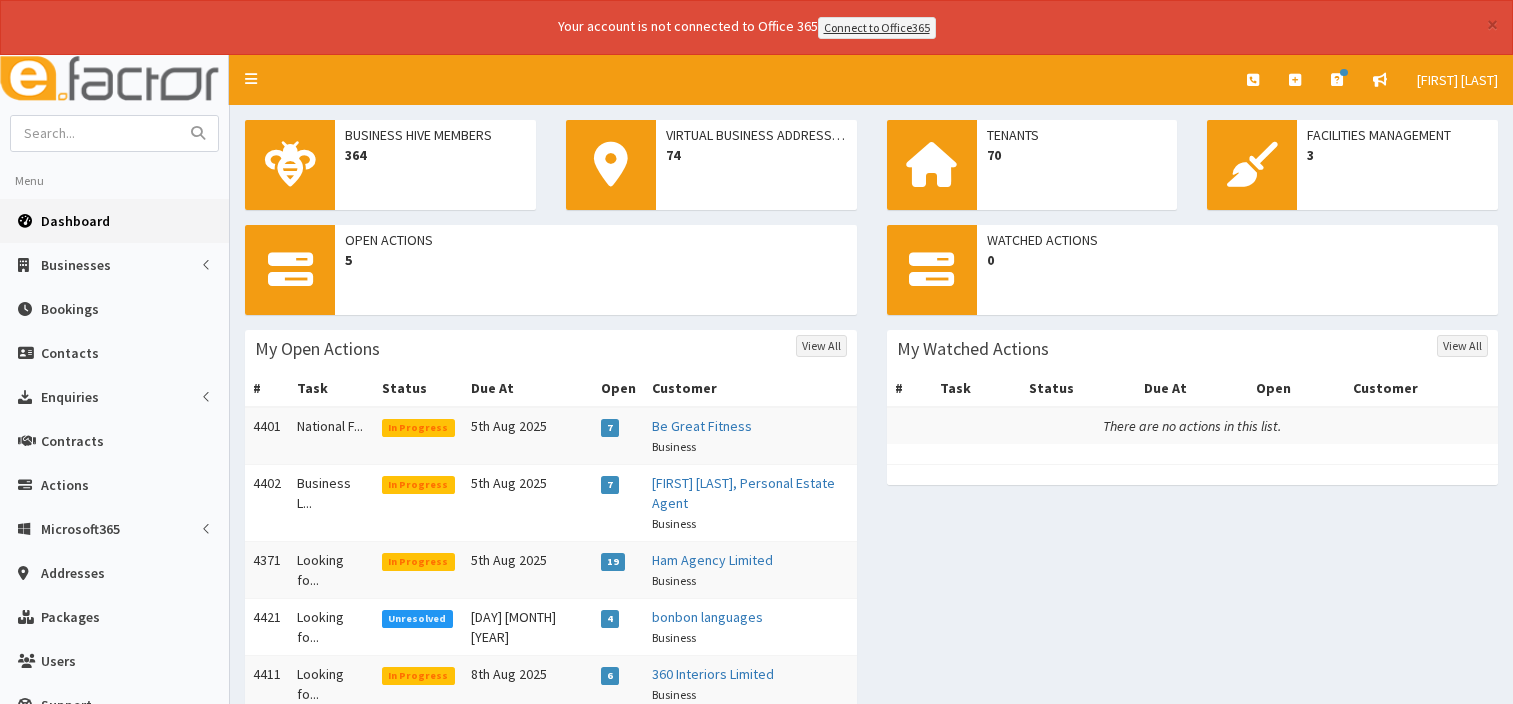 scroll, scrollTop: 0, scrollLeft: 0, axis: both 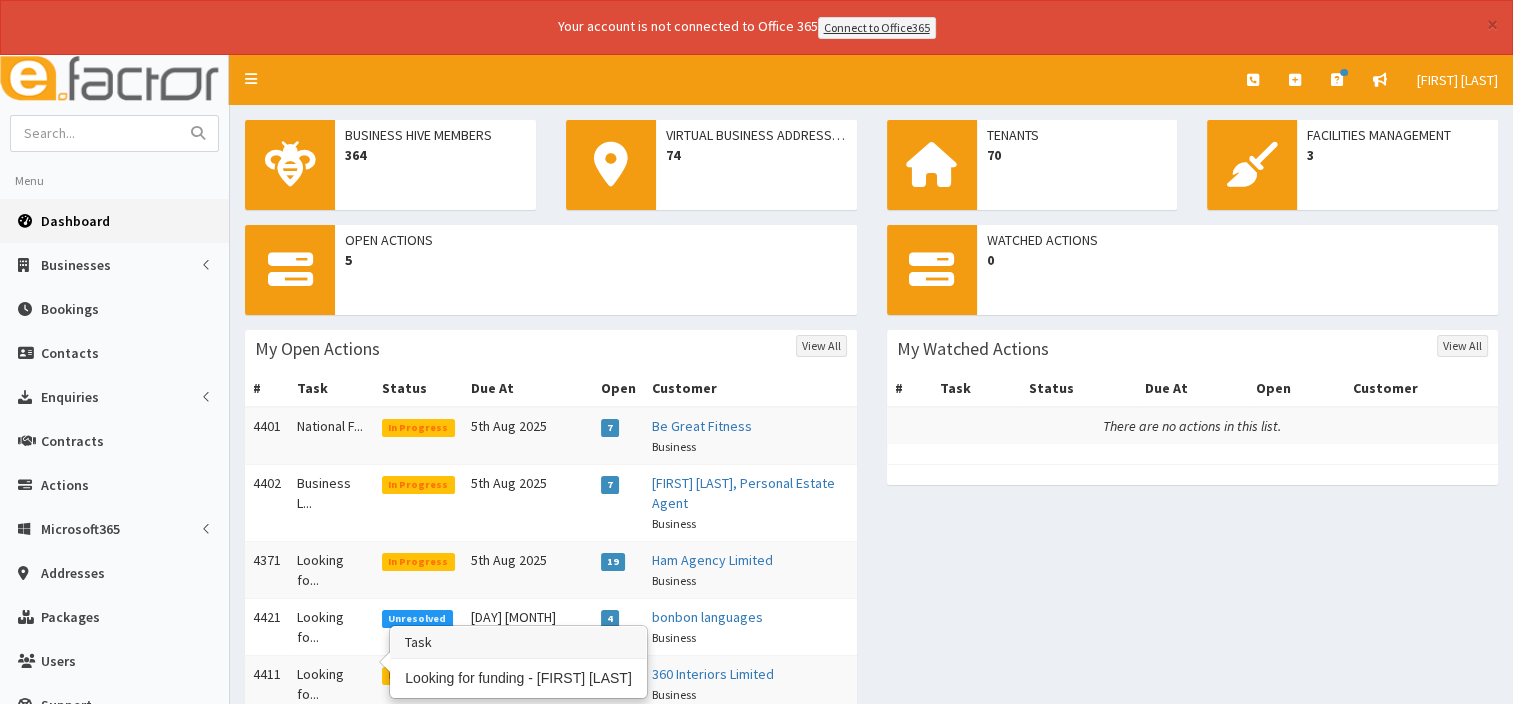 click on "Looking fo..." at bounding box center [331, 683] 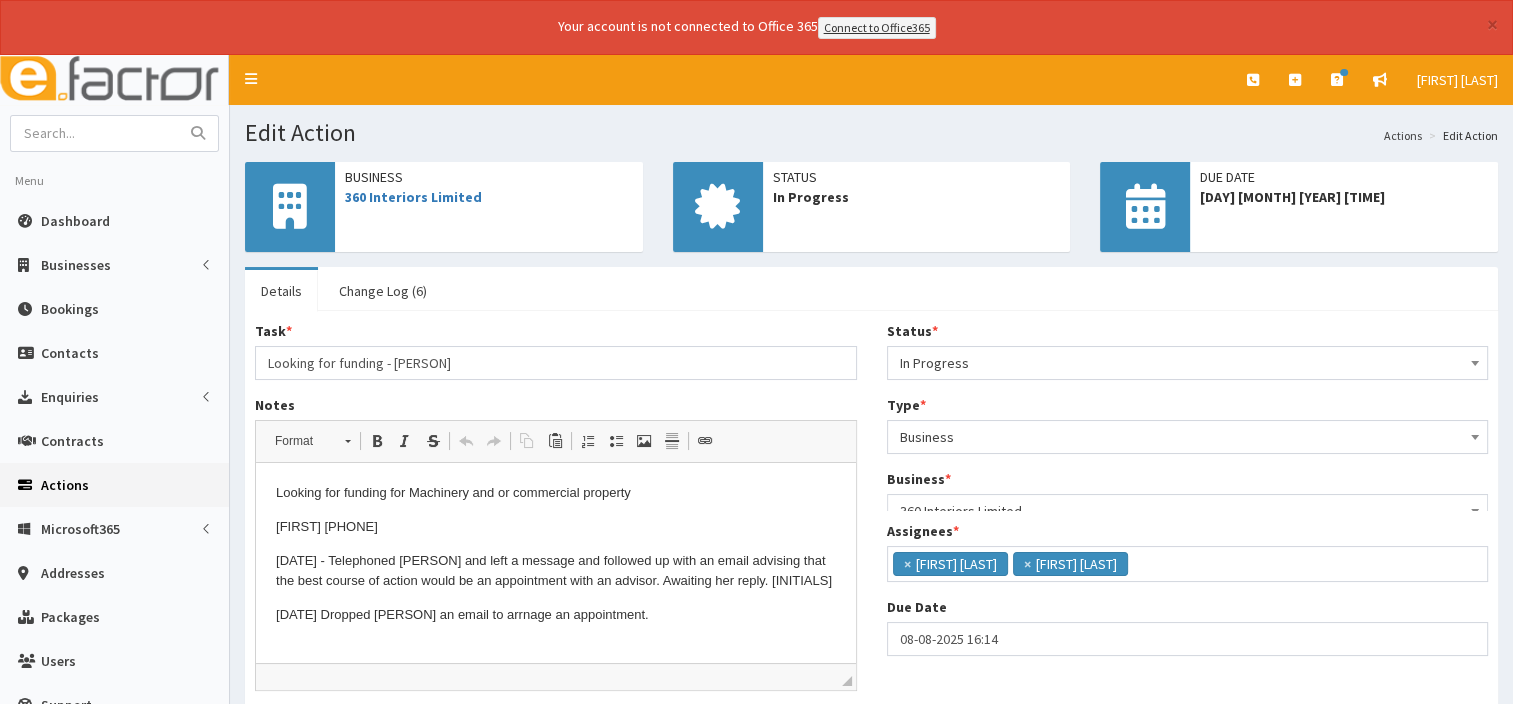 scroll, scrollTop: 0, scrollLeft: 0, axis: both 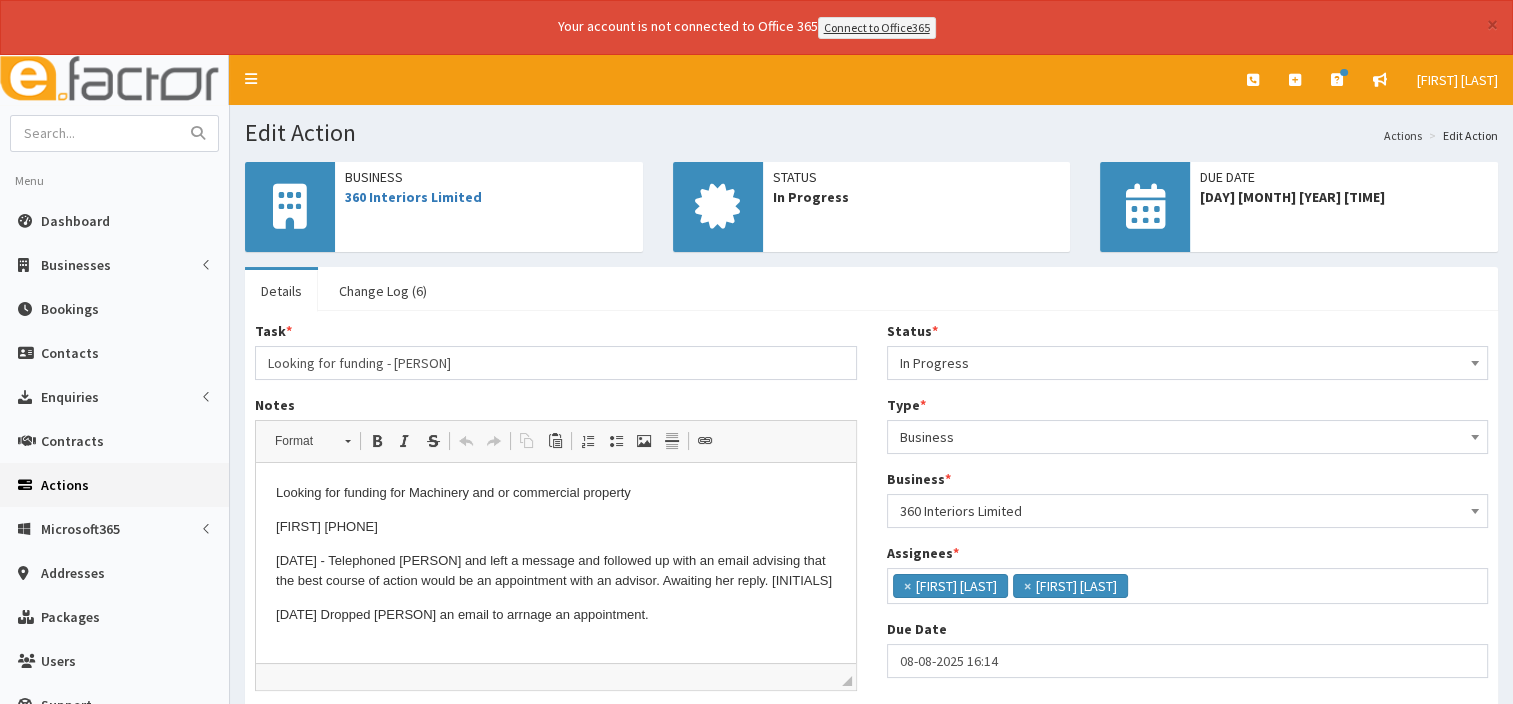 click at bounding box center [1475, 363] 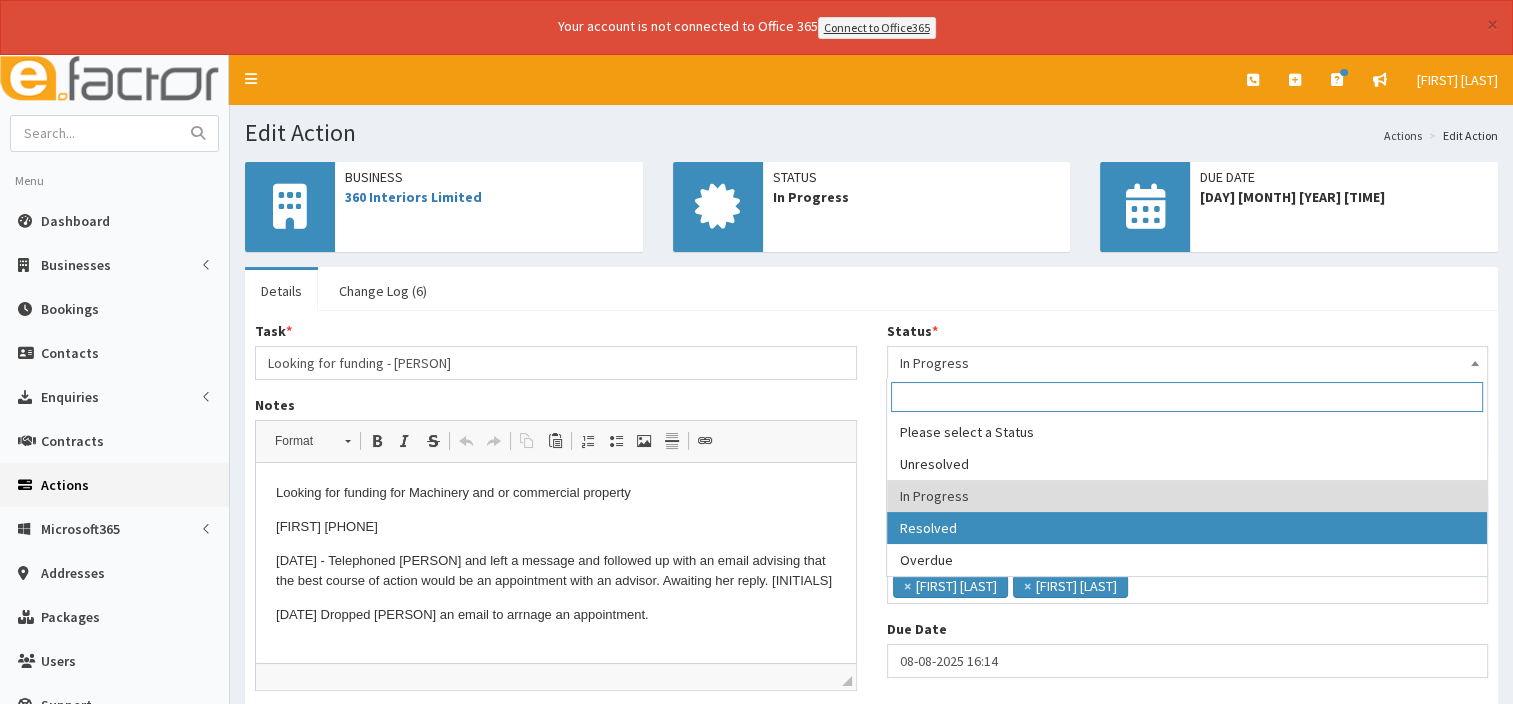 select on "3" 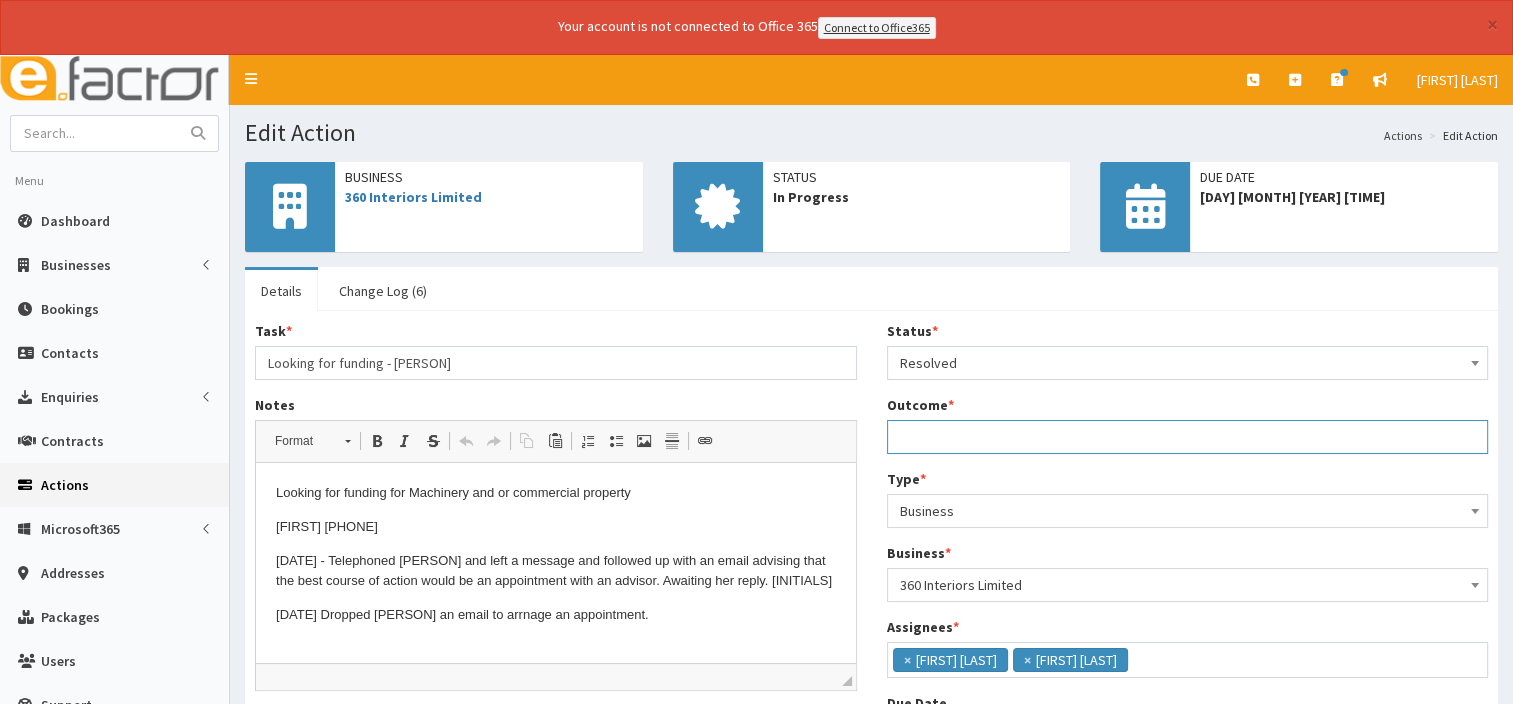 click on "Outcome  *" at bounding box center [1188, 437] 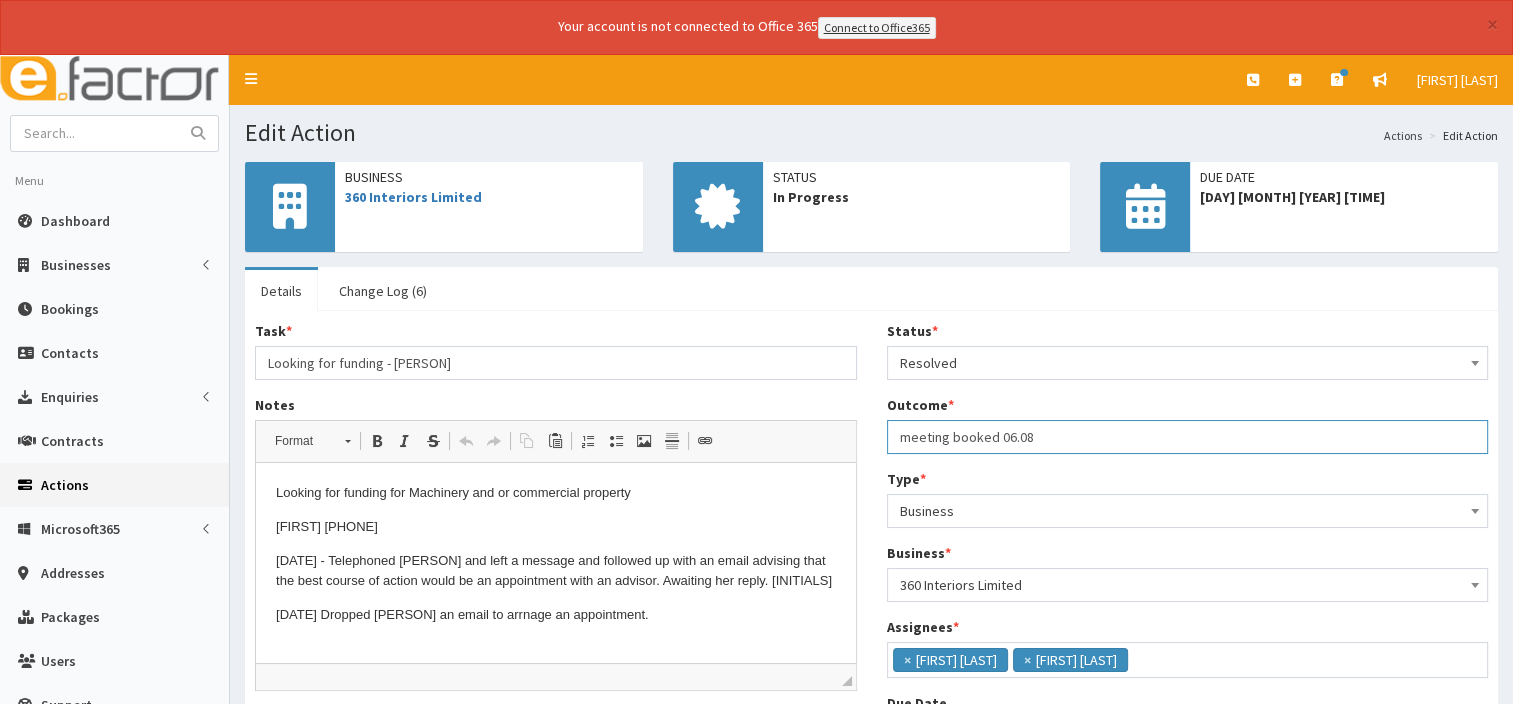 type on "meeting booked 06.08" 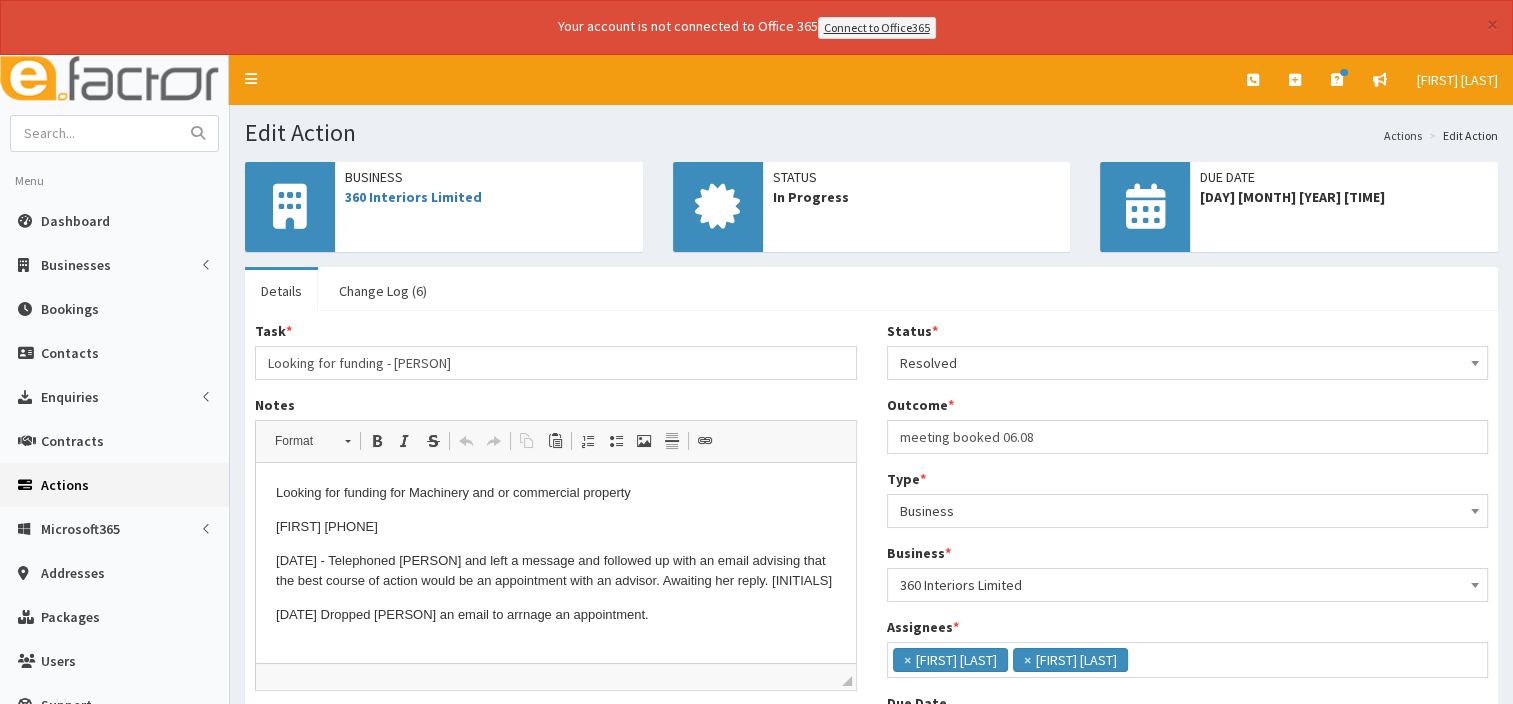 click on "04/08/2025 Dropped kate an email to arrnage an appointment." at bounding box center [556, 615] 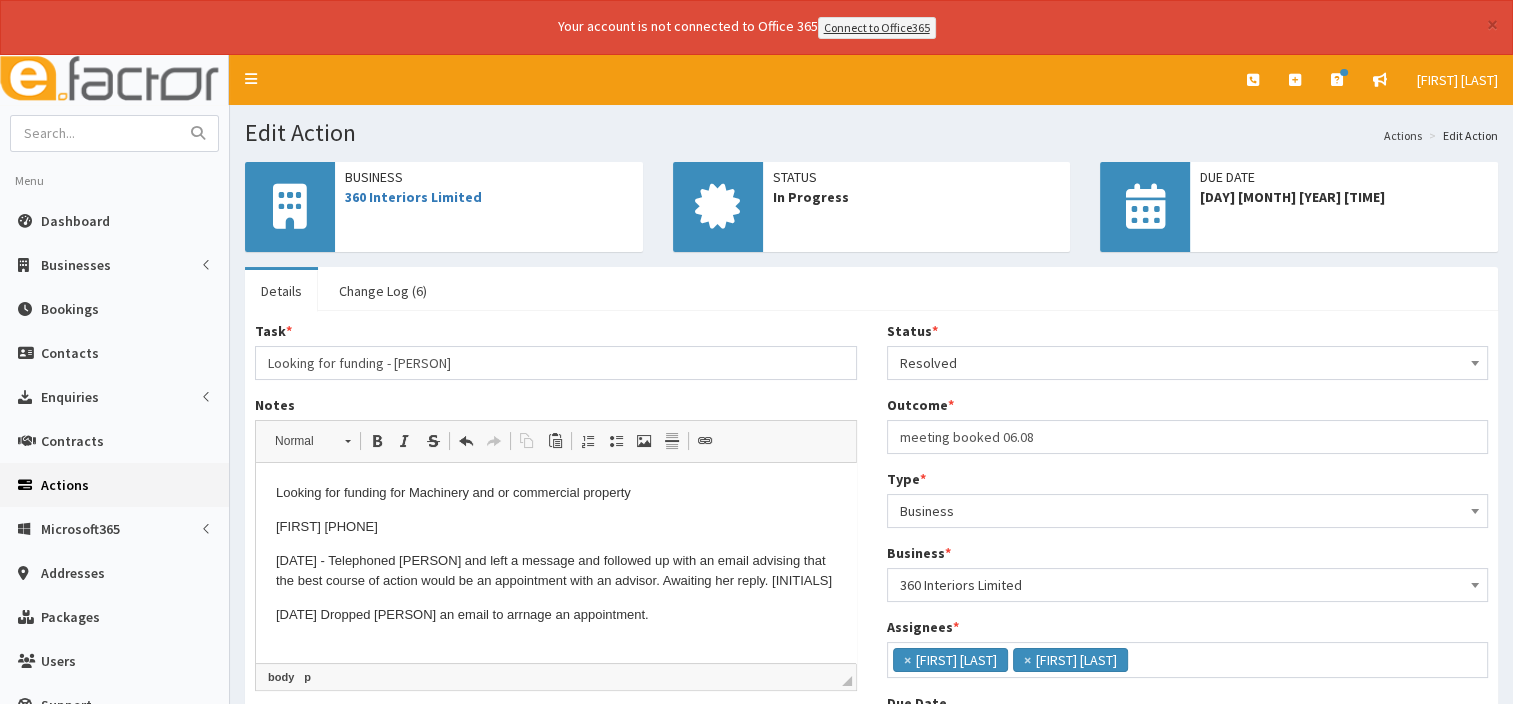 type 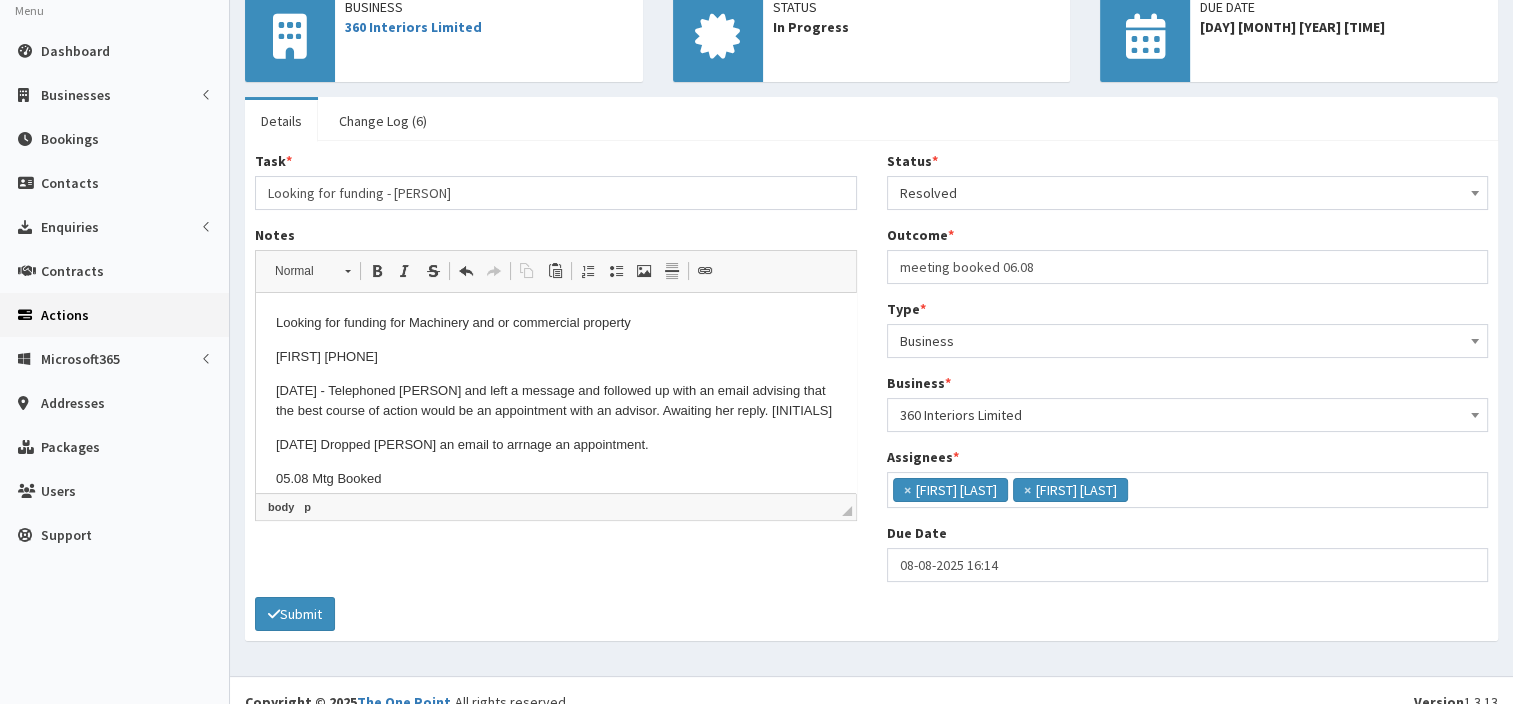 scroll, scrollTop: 183, scrollLeft: 0, axis: vertical 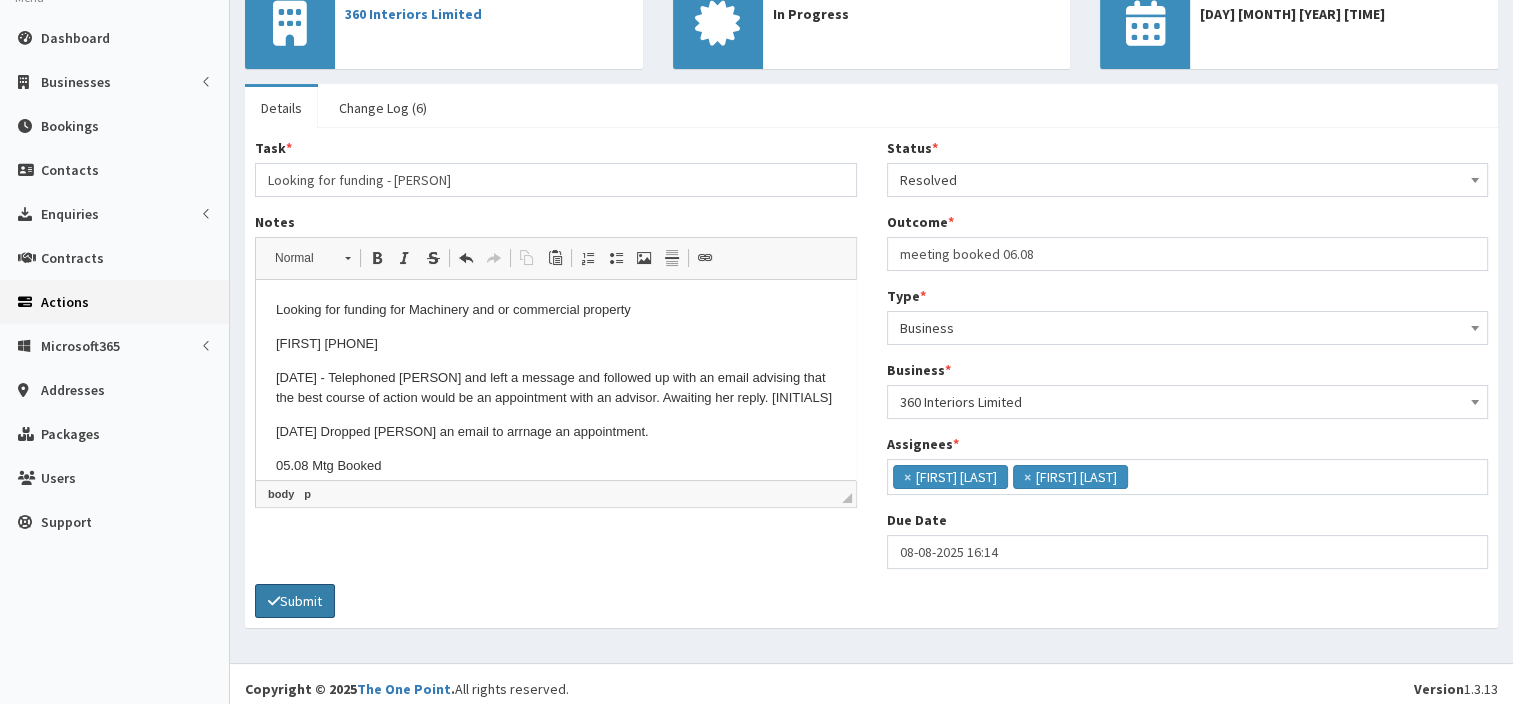 click on "Submit" at bounding box center (295, 601) 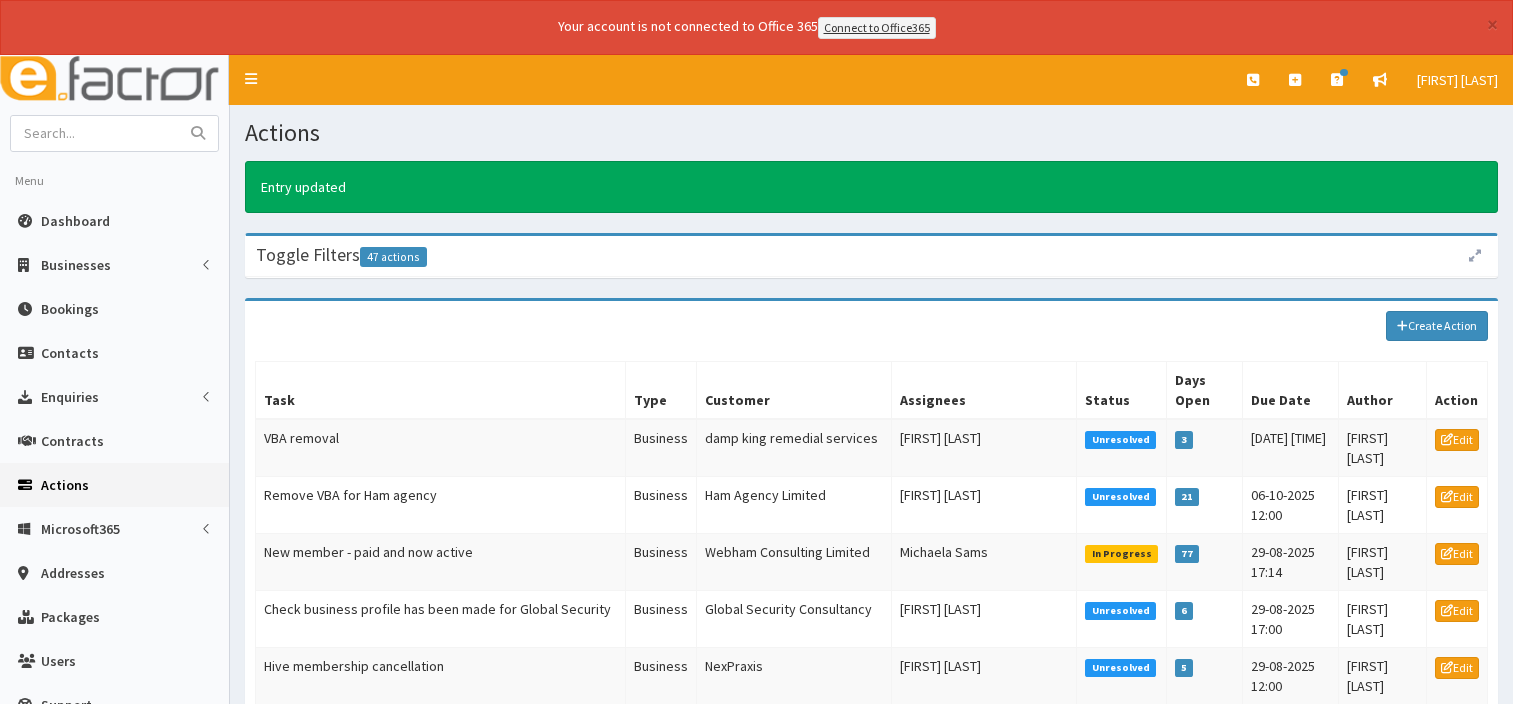 scroll, scrollTop: 0, scrollLeft: 0, axis: both 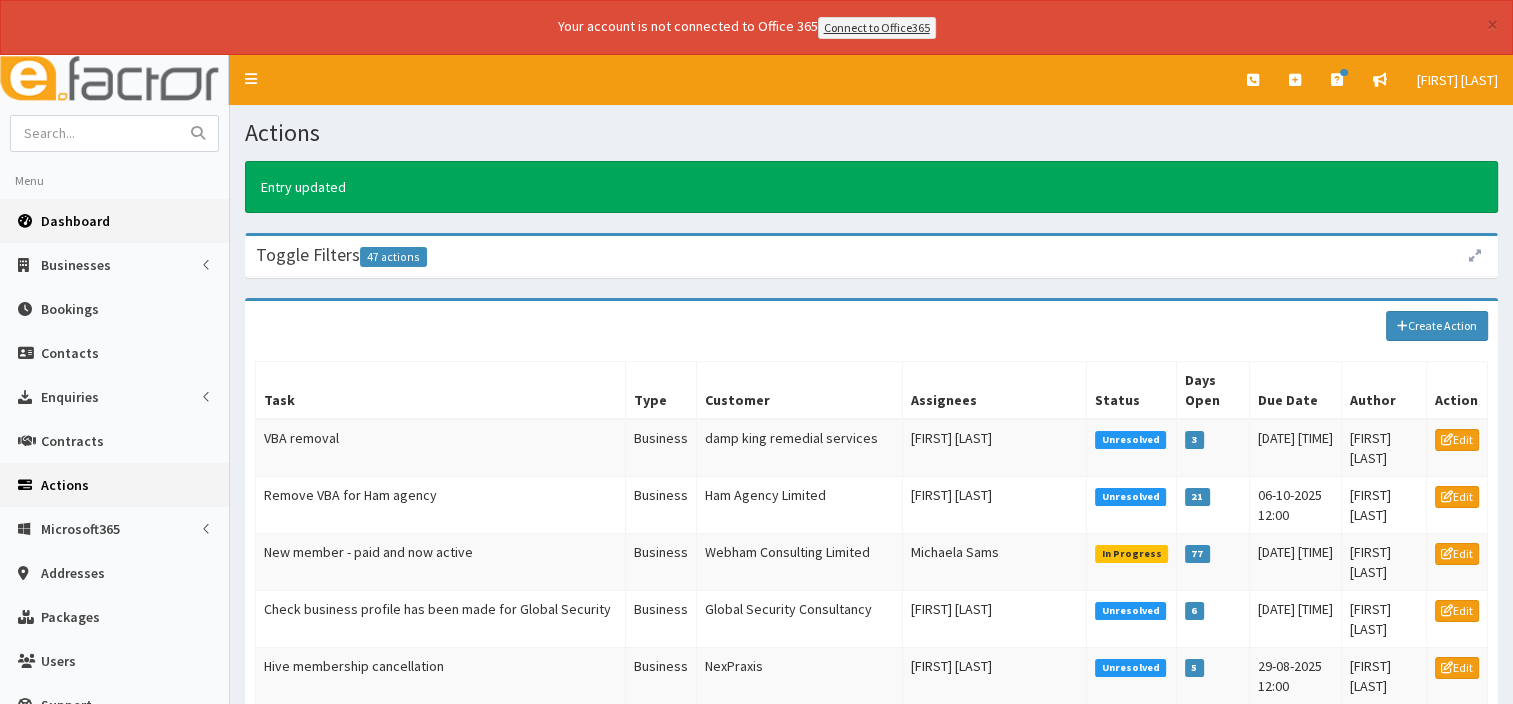 click on "Dashboard" 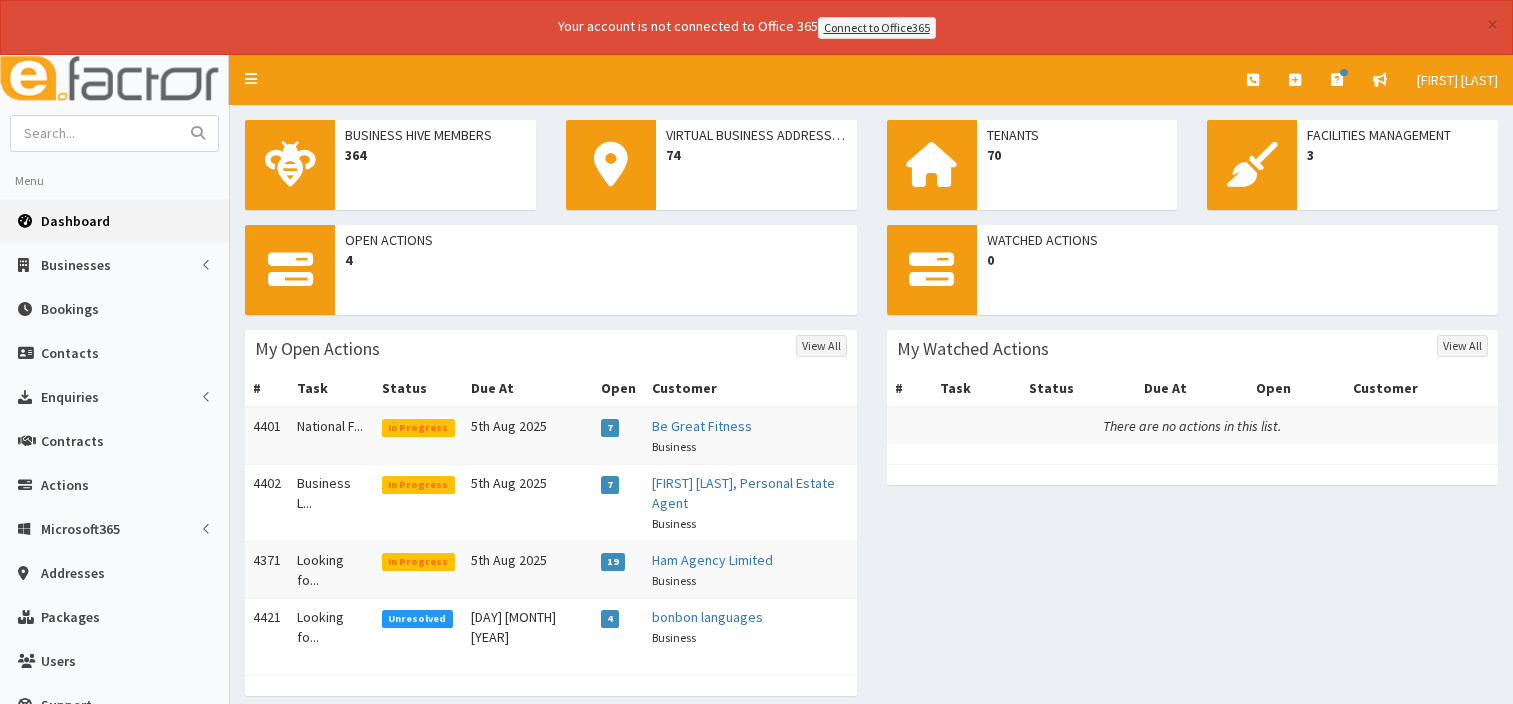 scroll, scrollTop: 0, scrollLeft: 0, axis: both 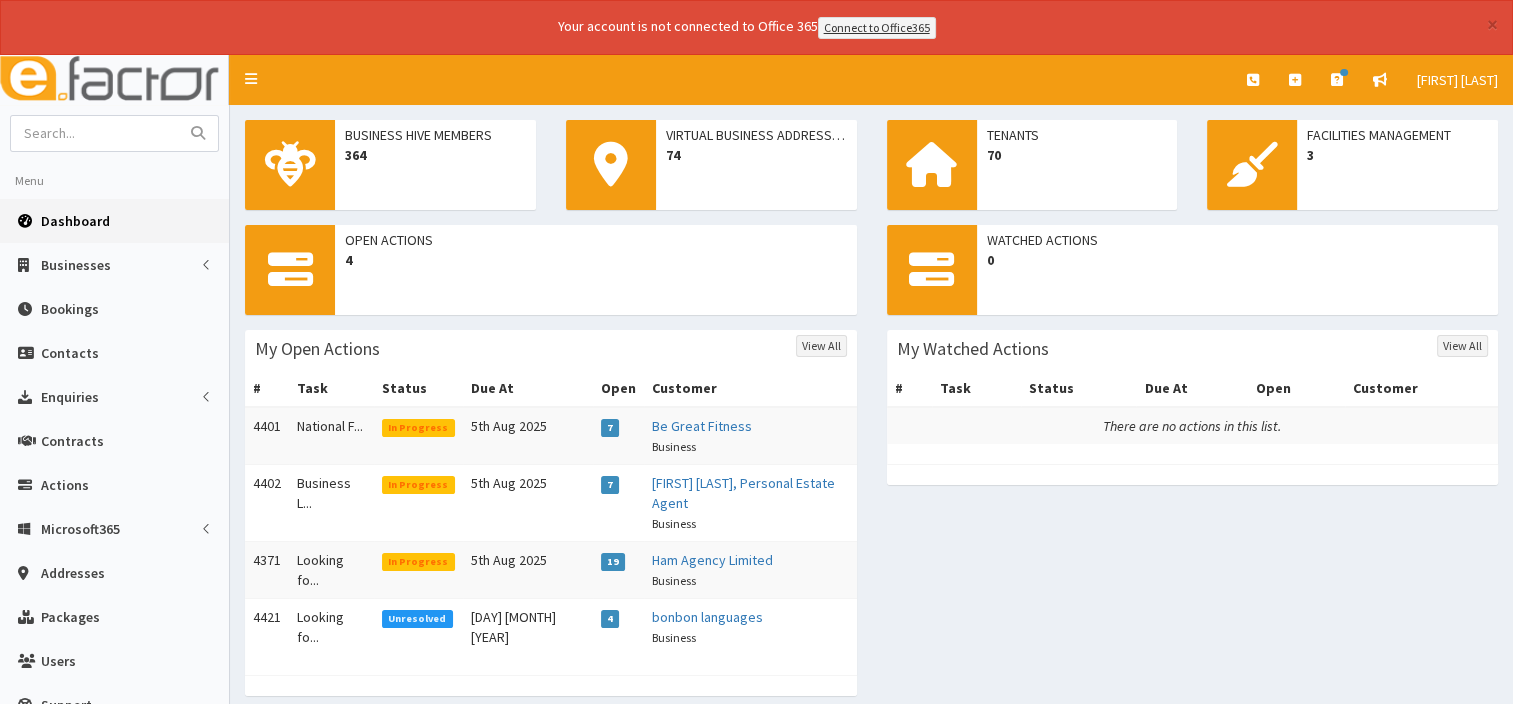 click on "Dashboard" at bounding box center (75, 221) 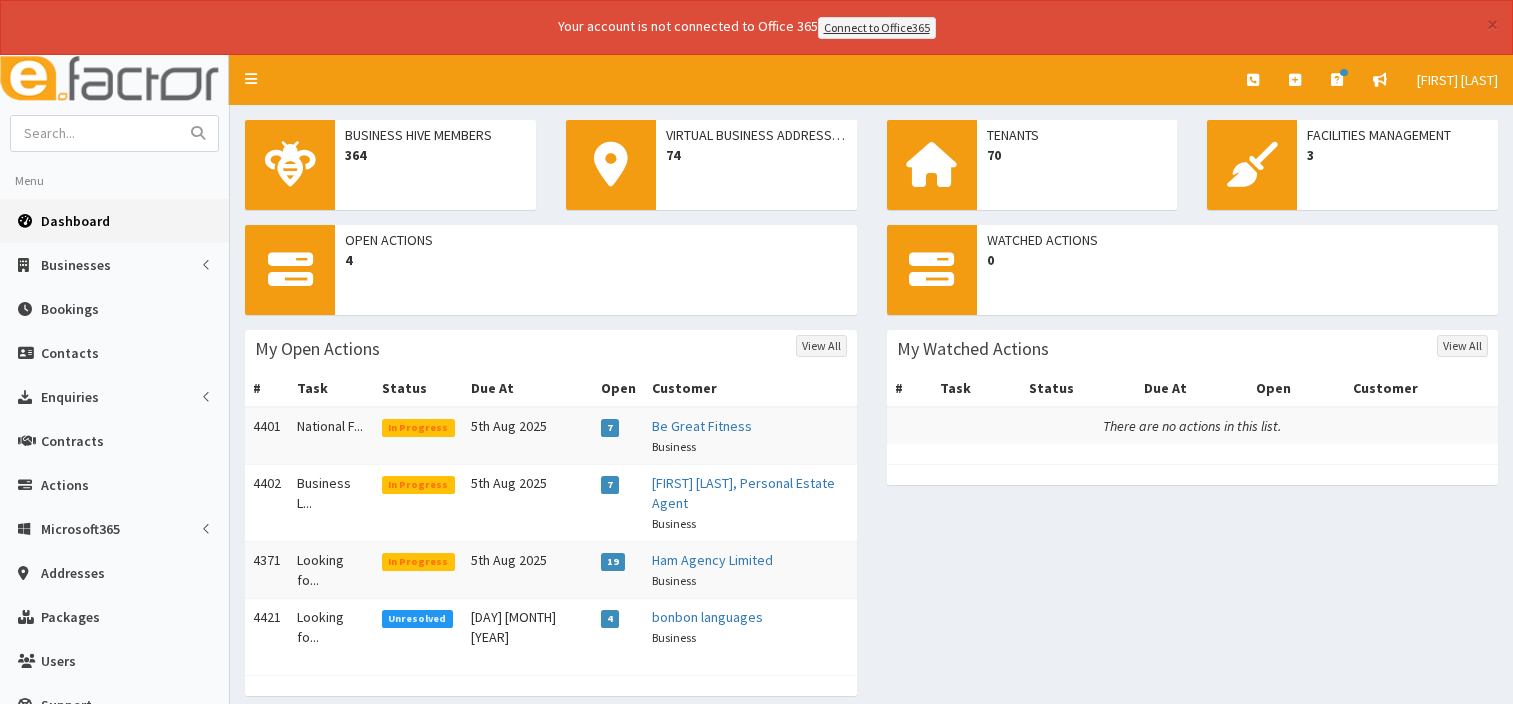 scroll, scrollTop: 0, scrollLeft: 0, axis: both 